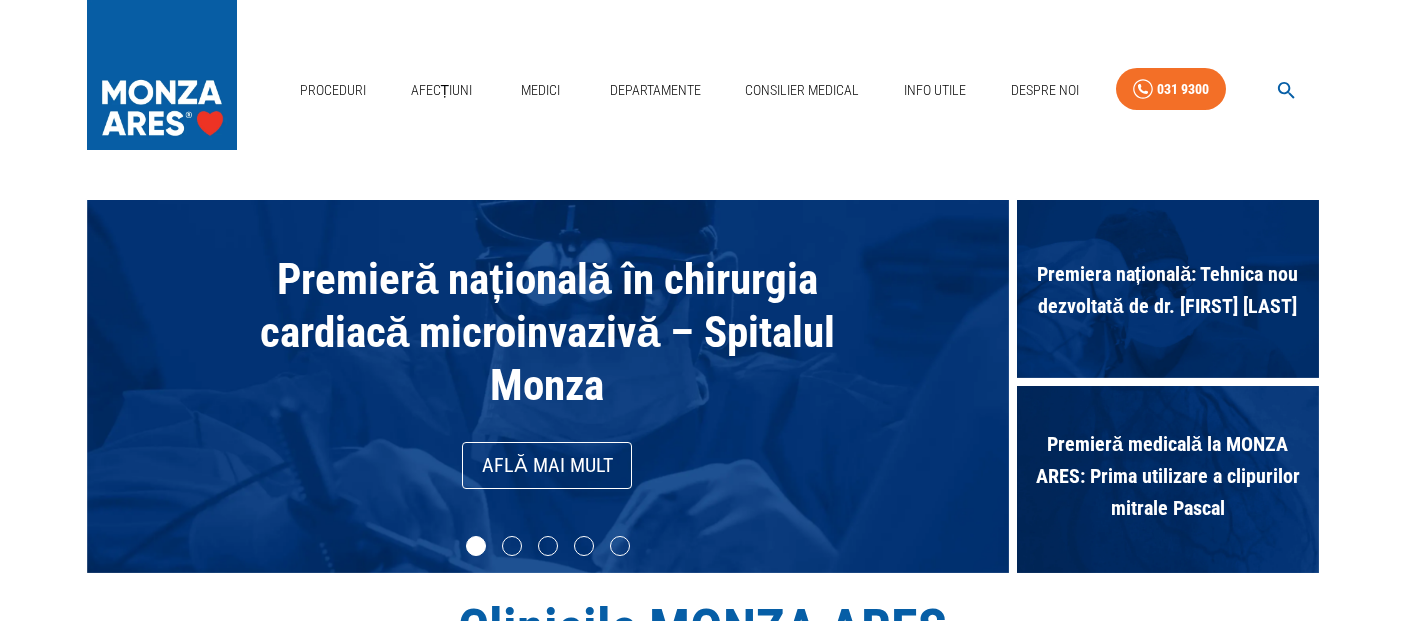 scroll, scrollTop: 0, scrollLeft: 0, axis: both 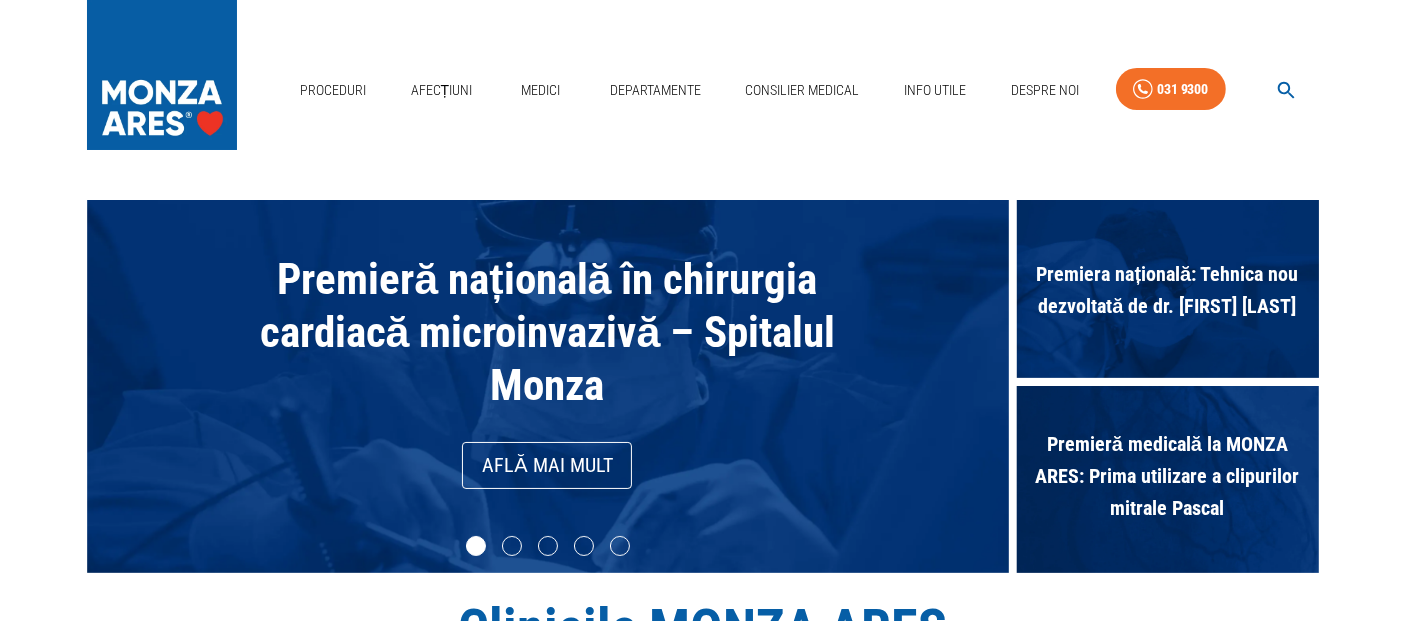click 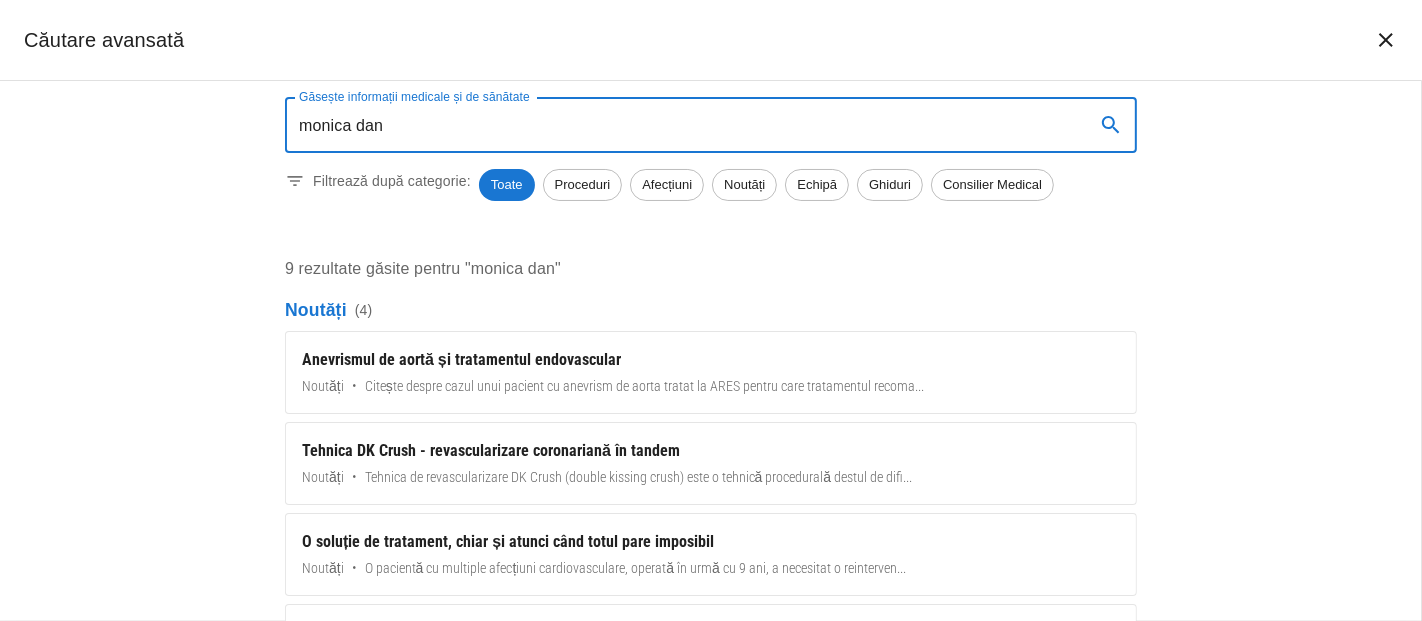 click on "monica dan" at bounding box center (682, 125) 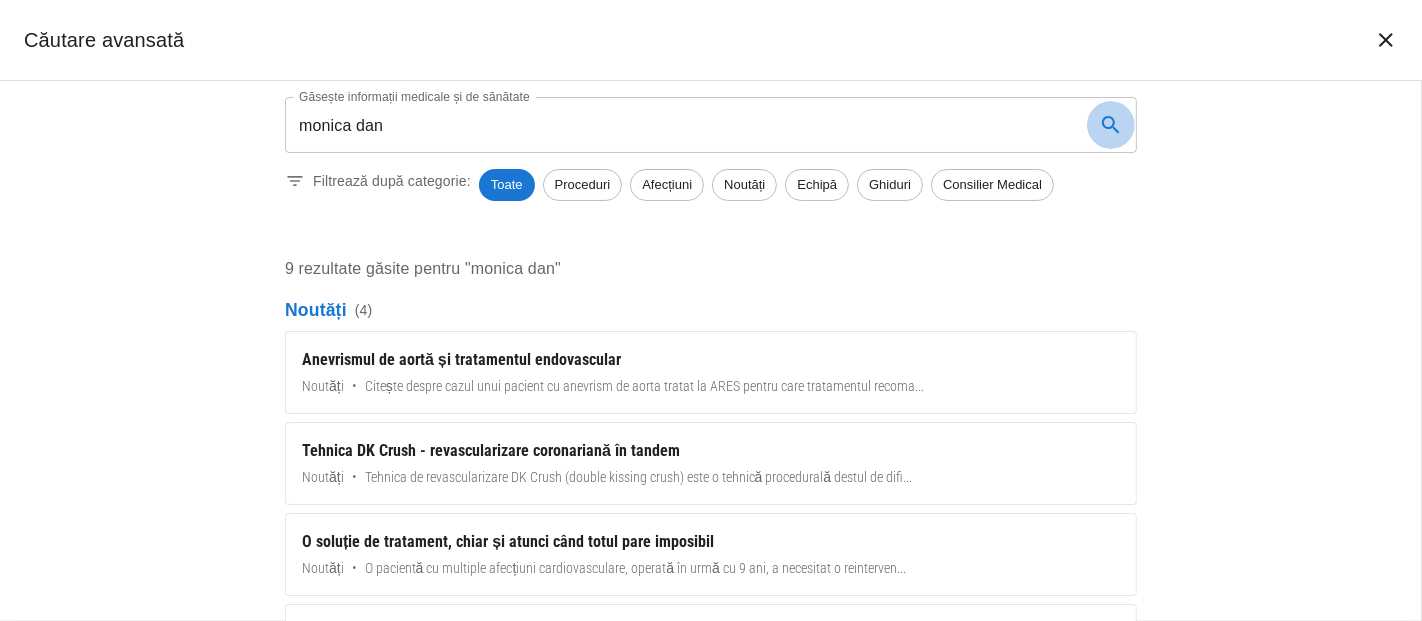 click 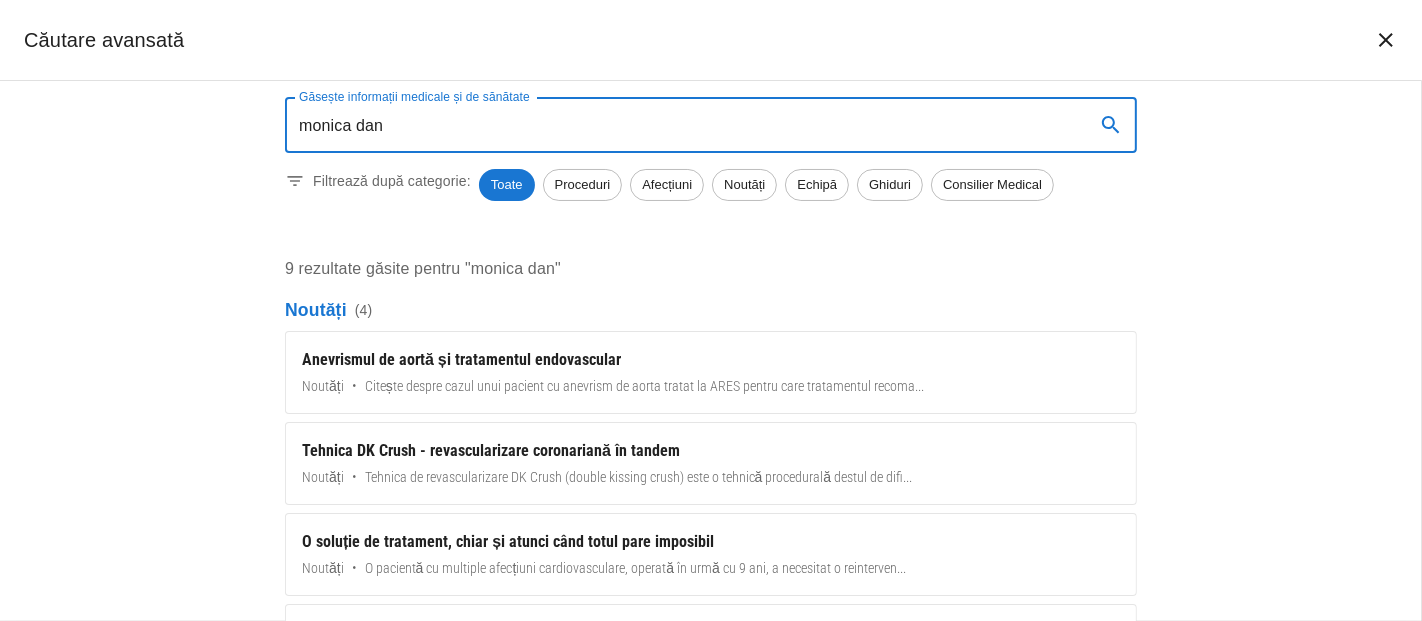 click on "monica dan" at bounding box center [682, 125] 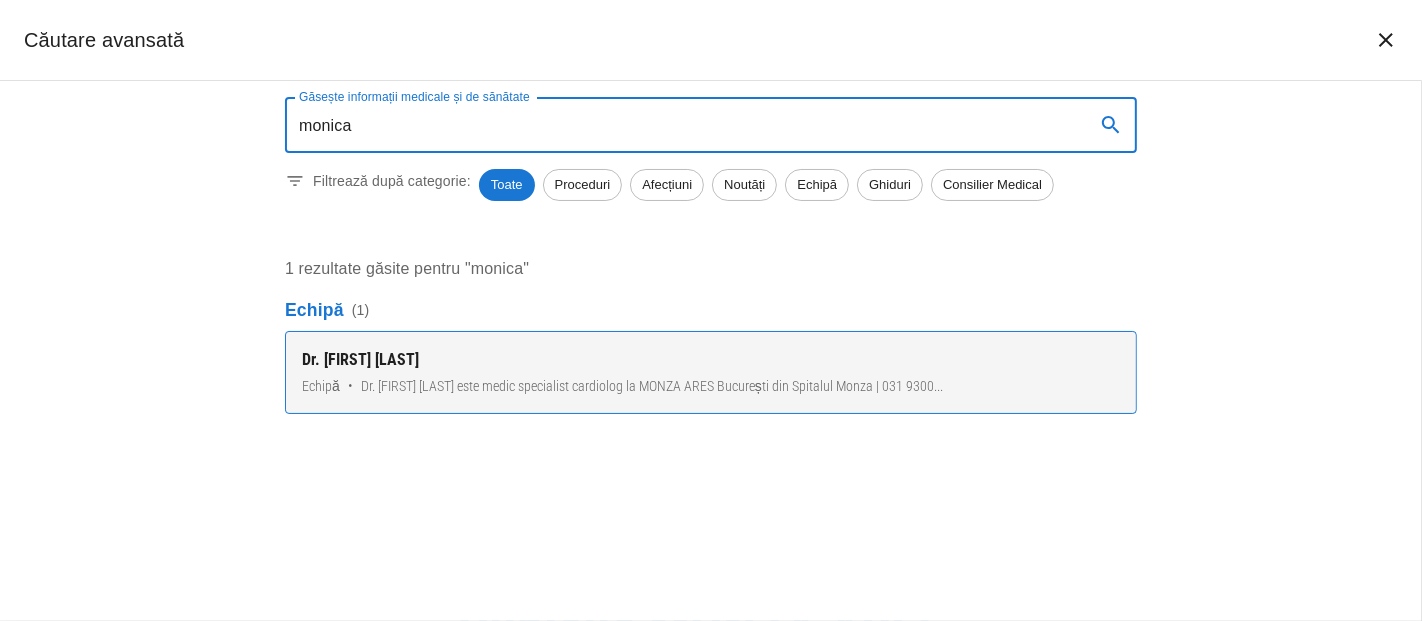 type on "monica" 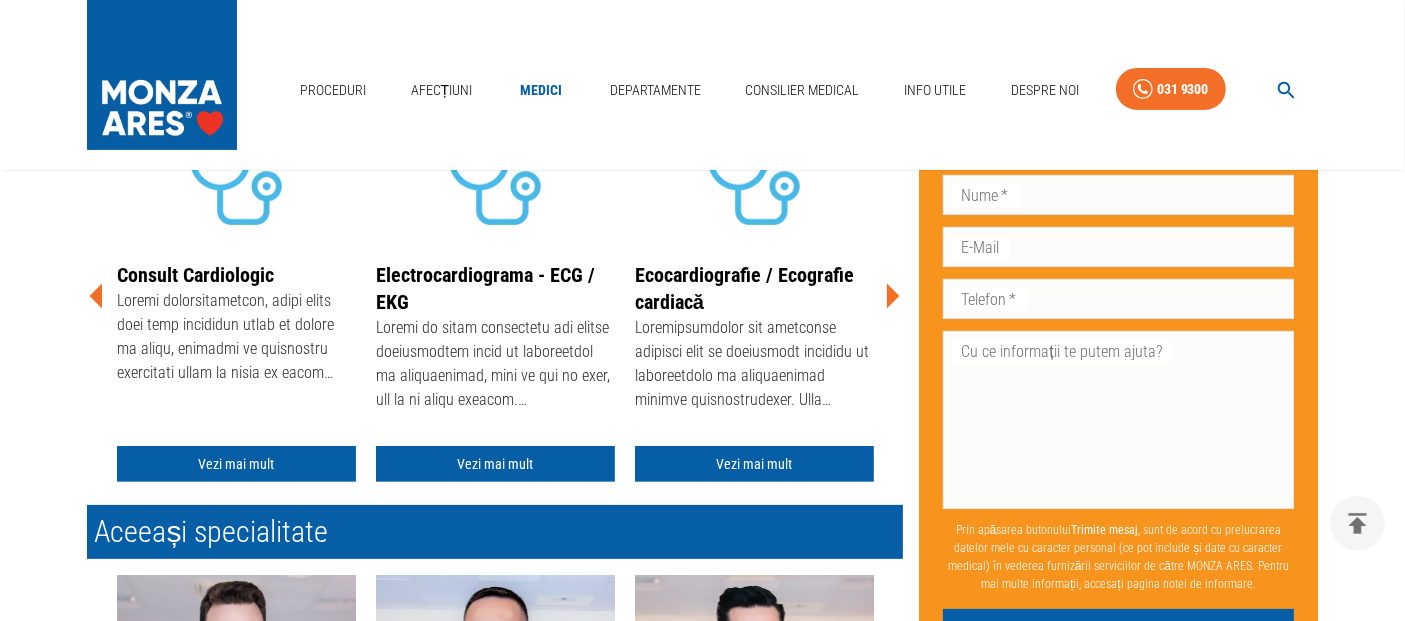 scroll, scrollTop: 444, scrollLeft: 0, axis: vertical 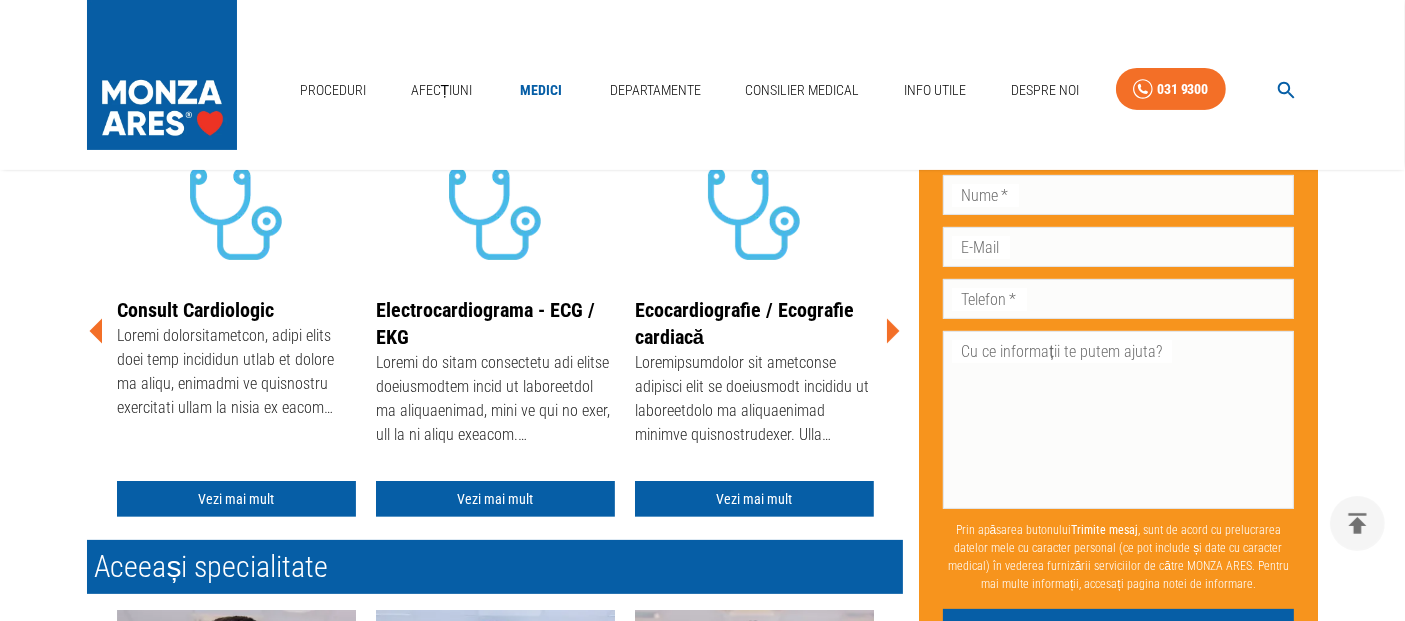 click 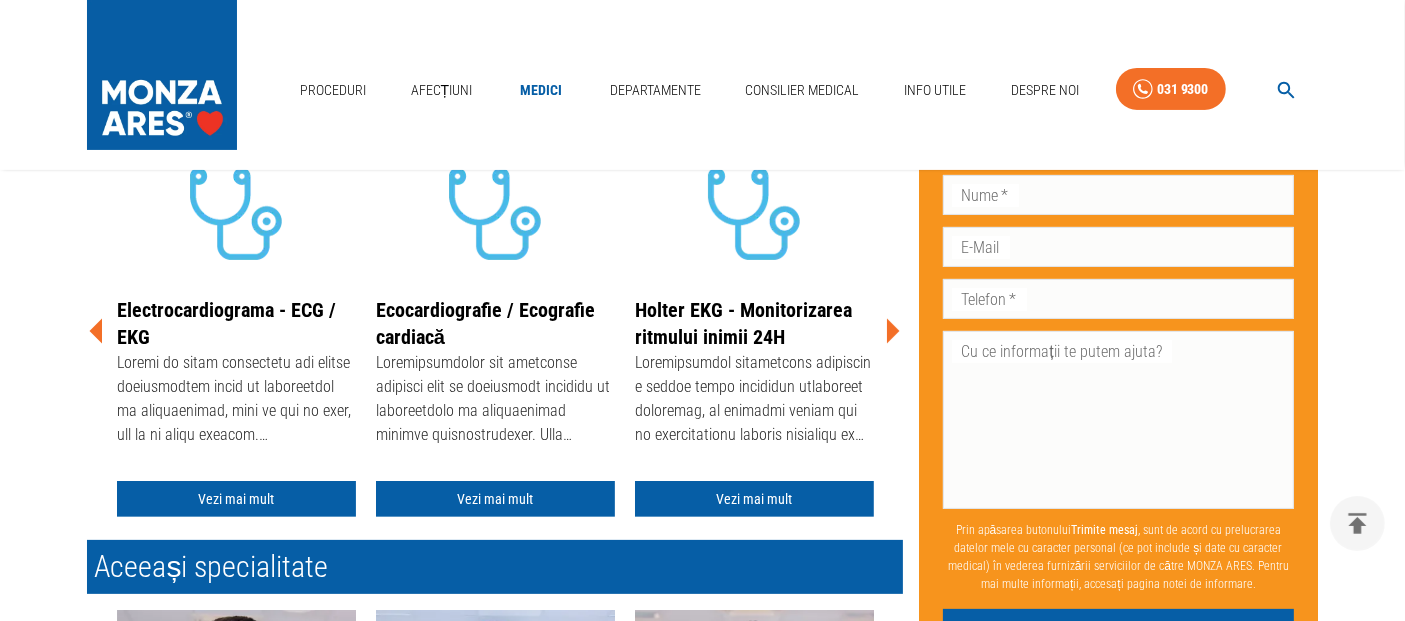 click 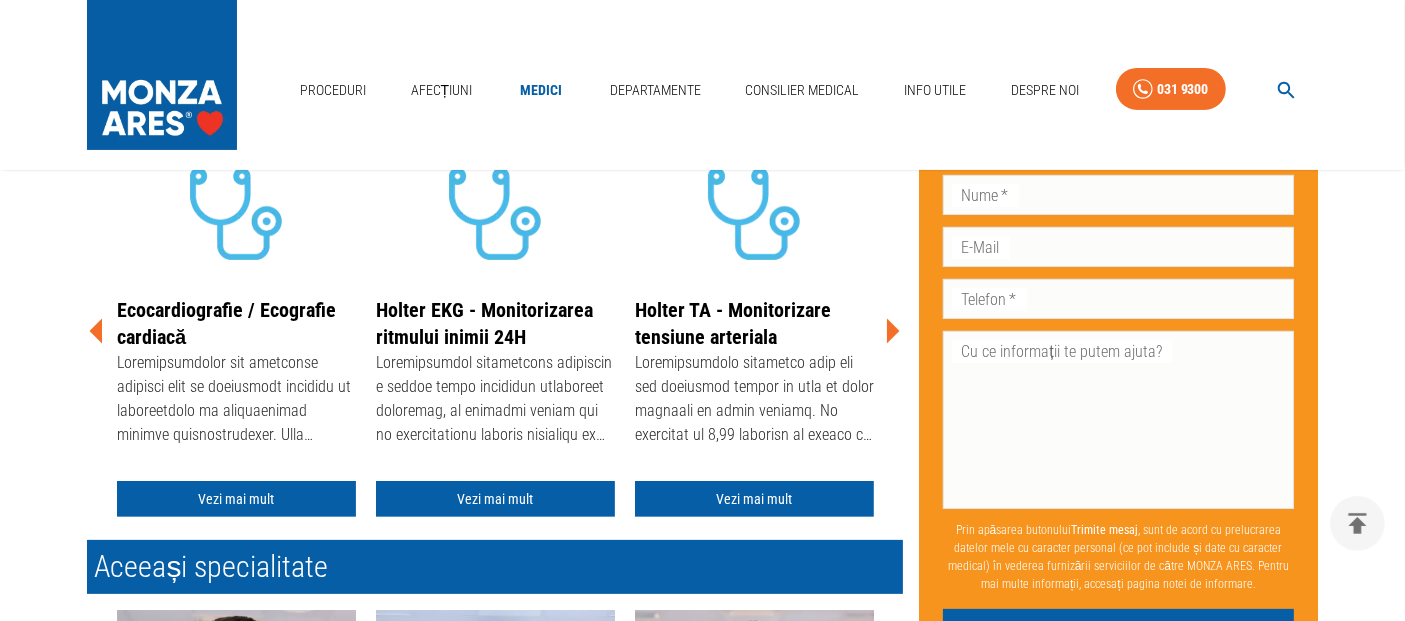 click 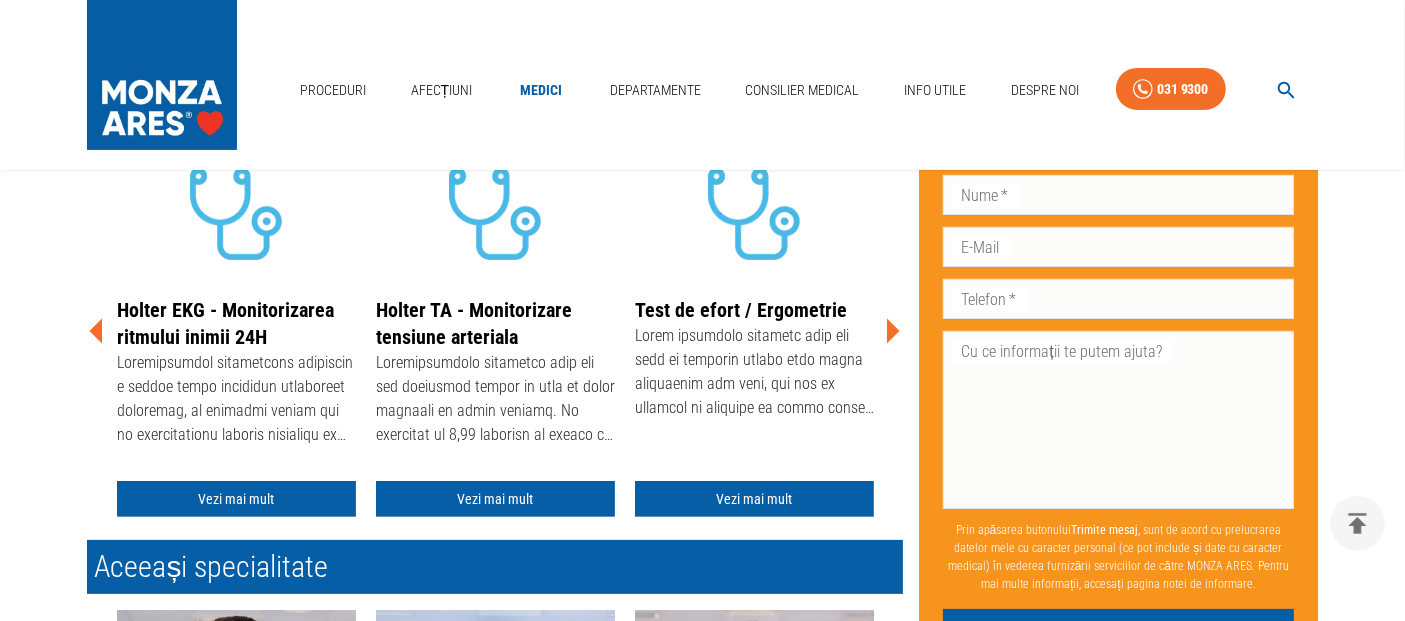 click 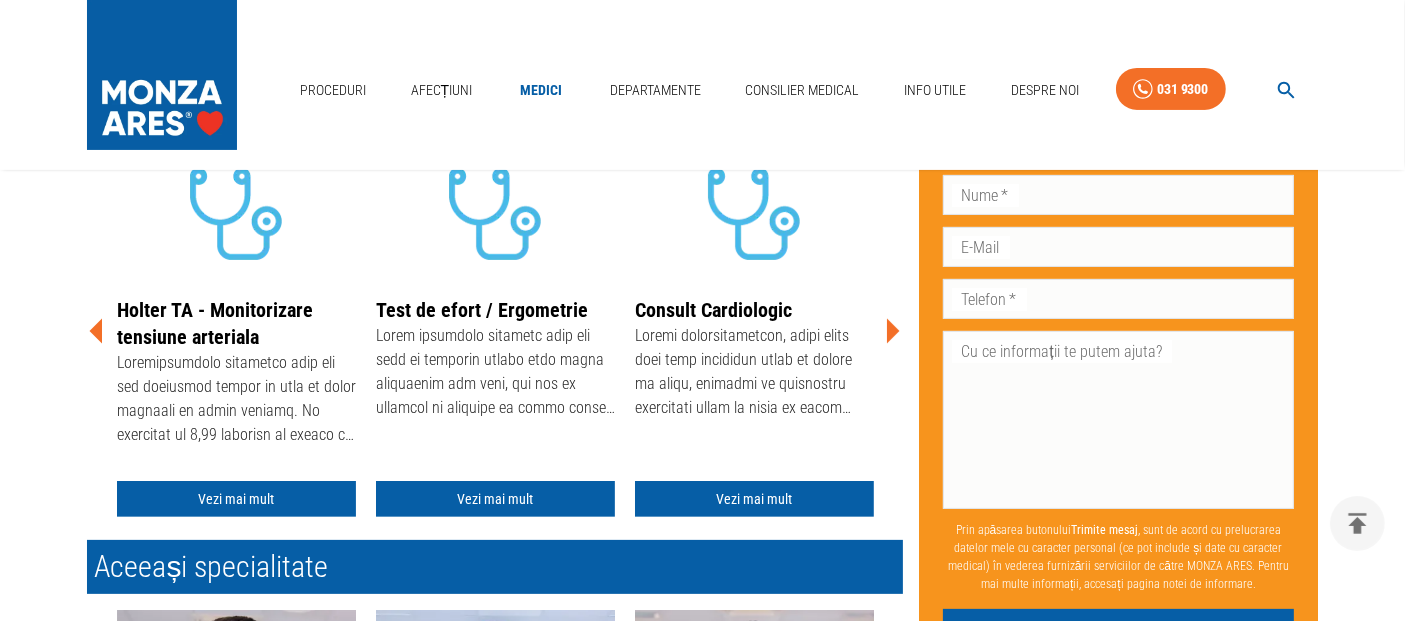 click 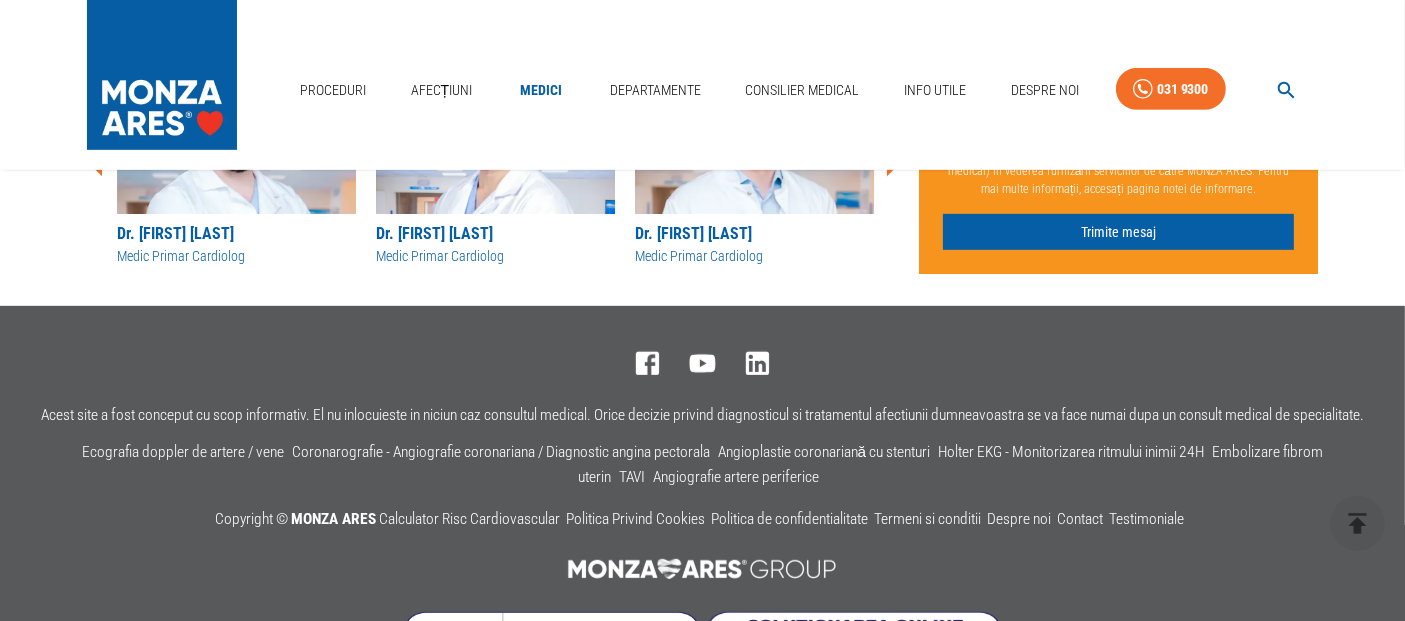 scroll, scrollTop: 666, scrollLeft: 0, axis: vertical 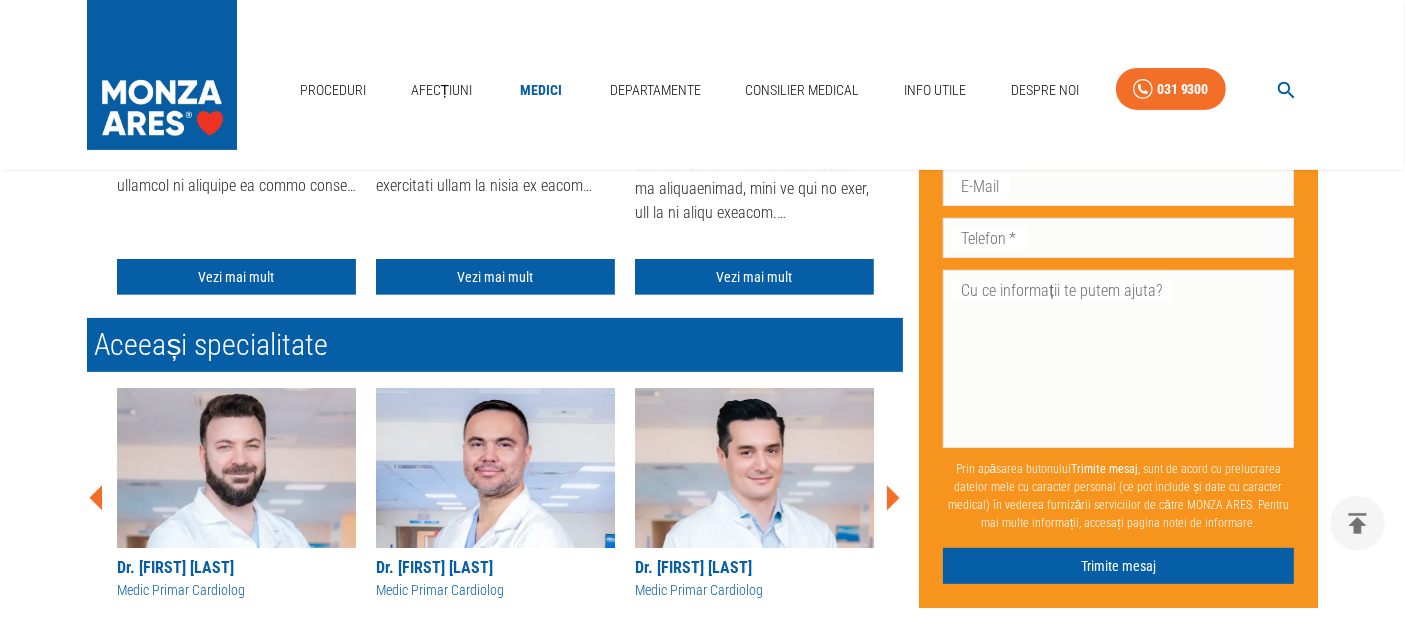 click 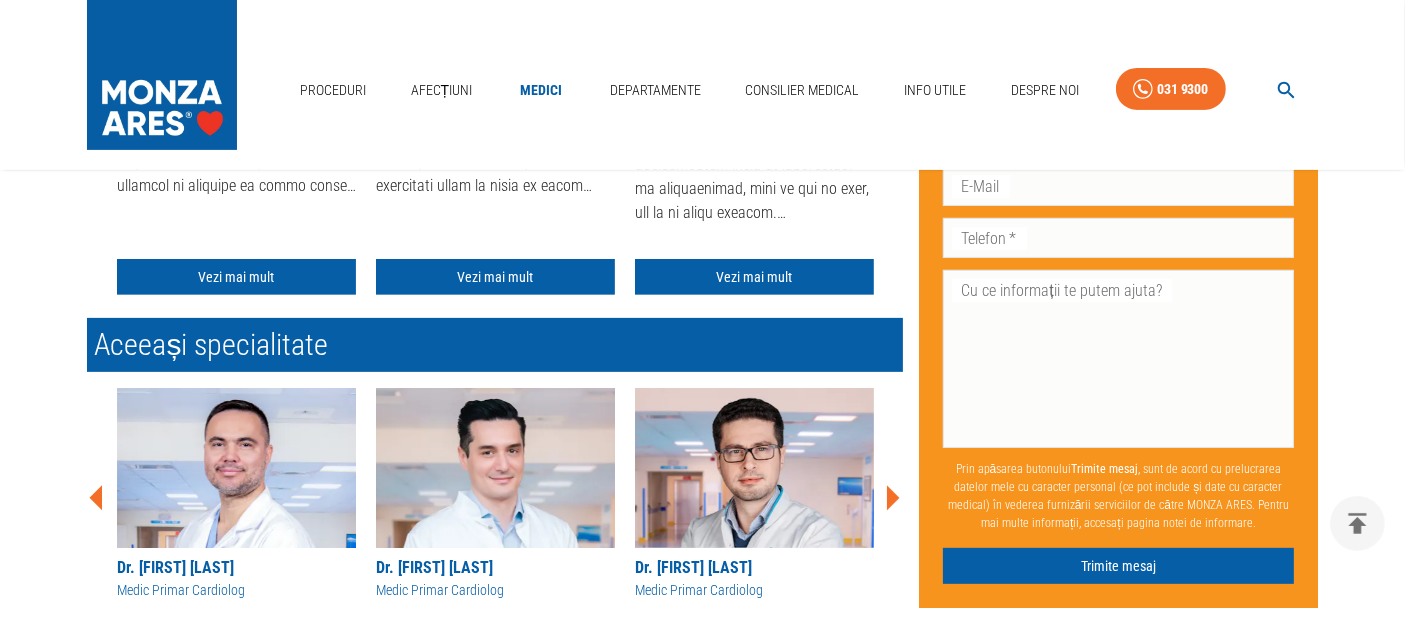 click 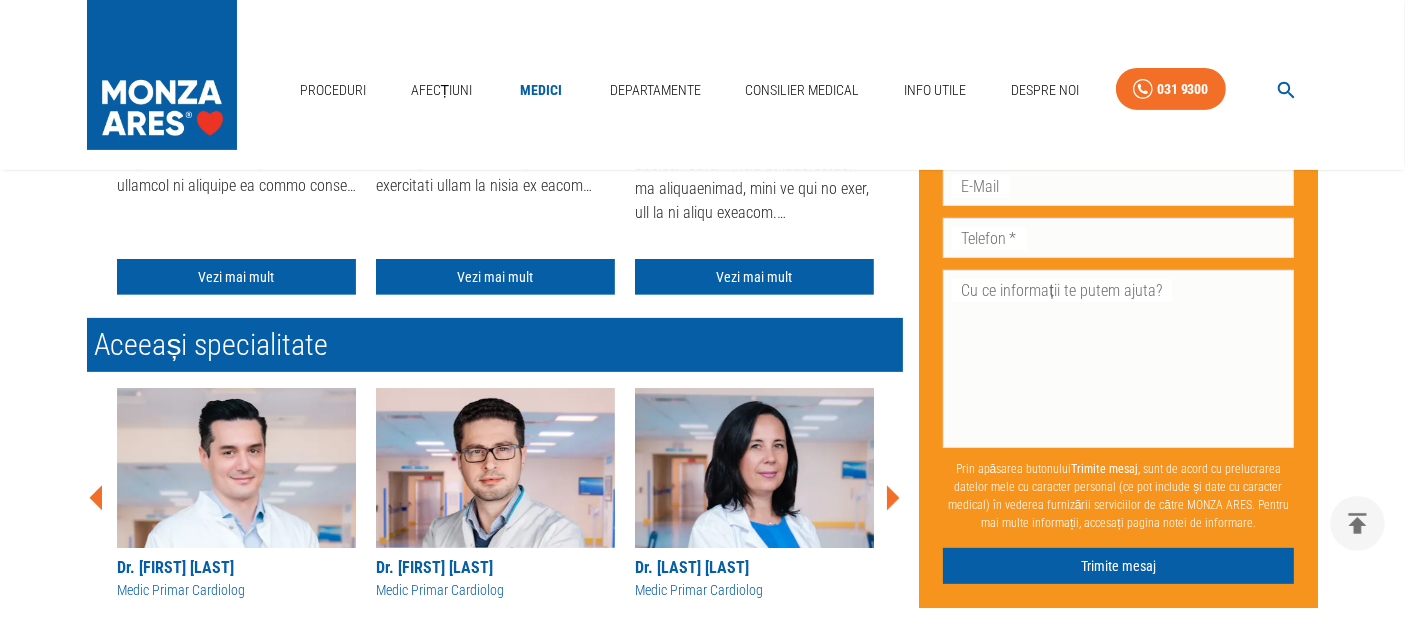 click 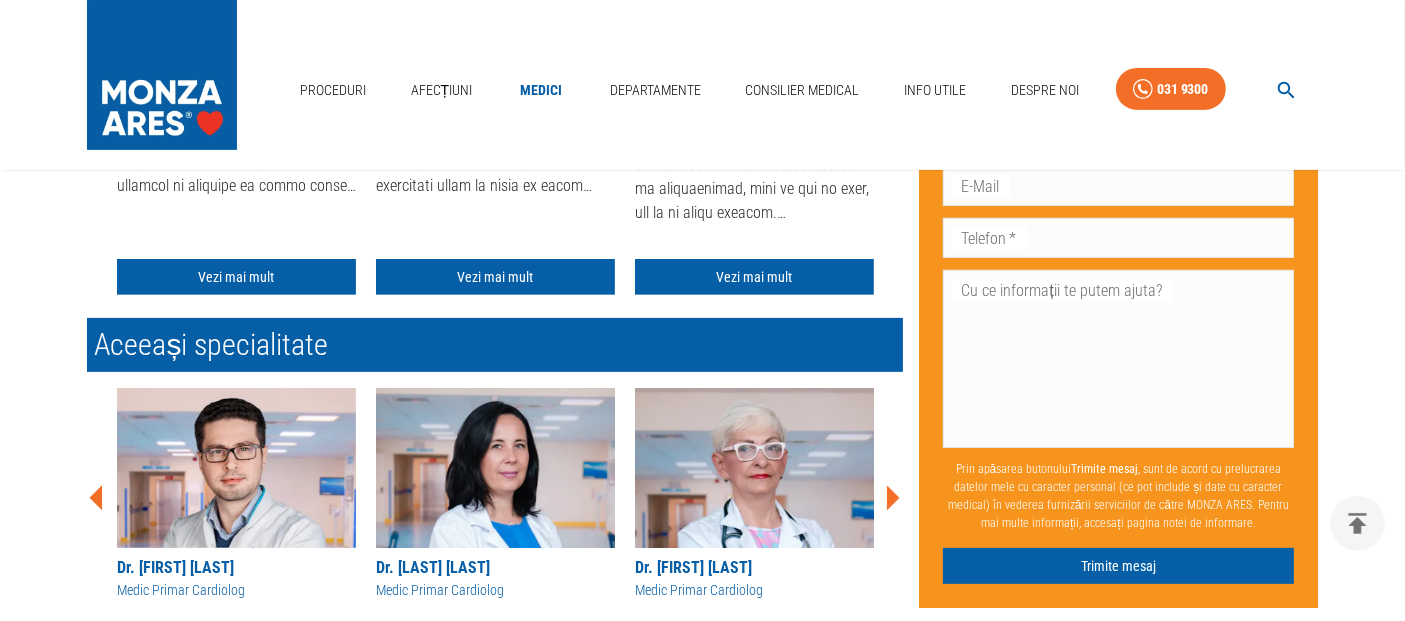 click 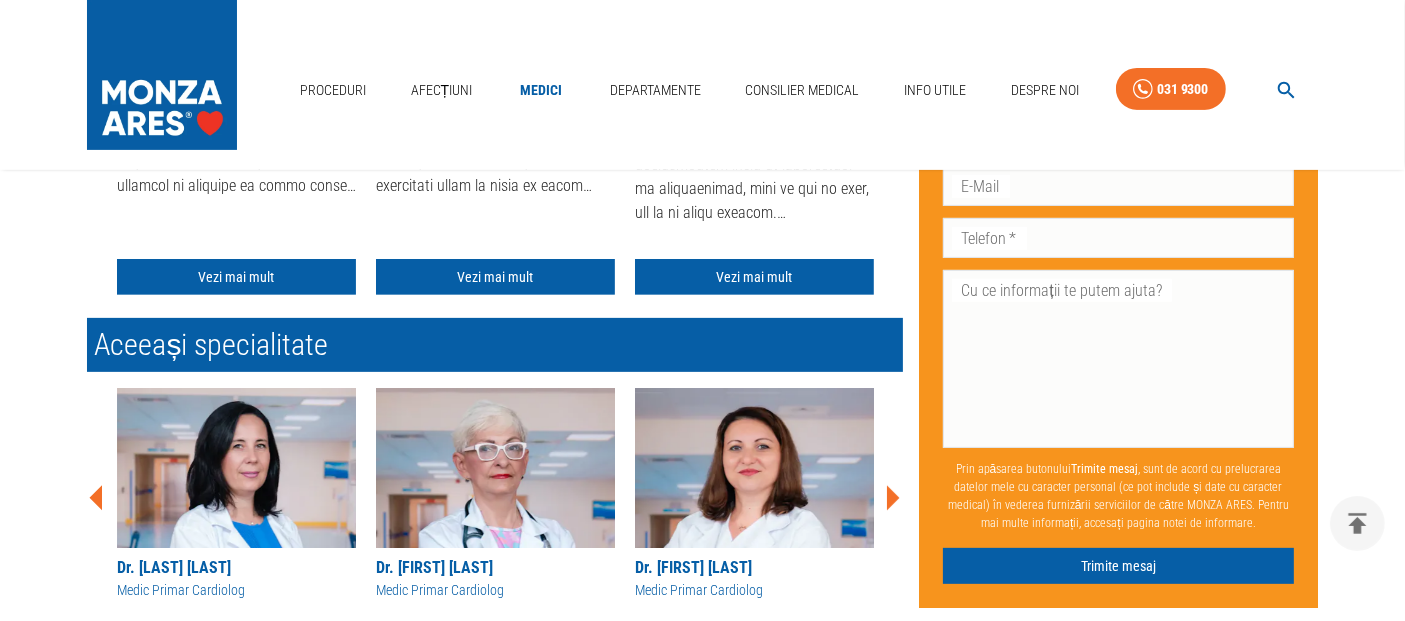 click 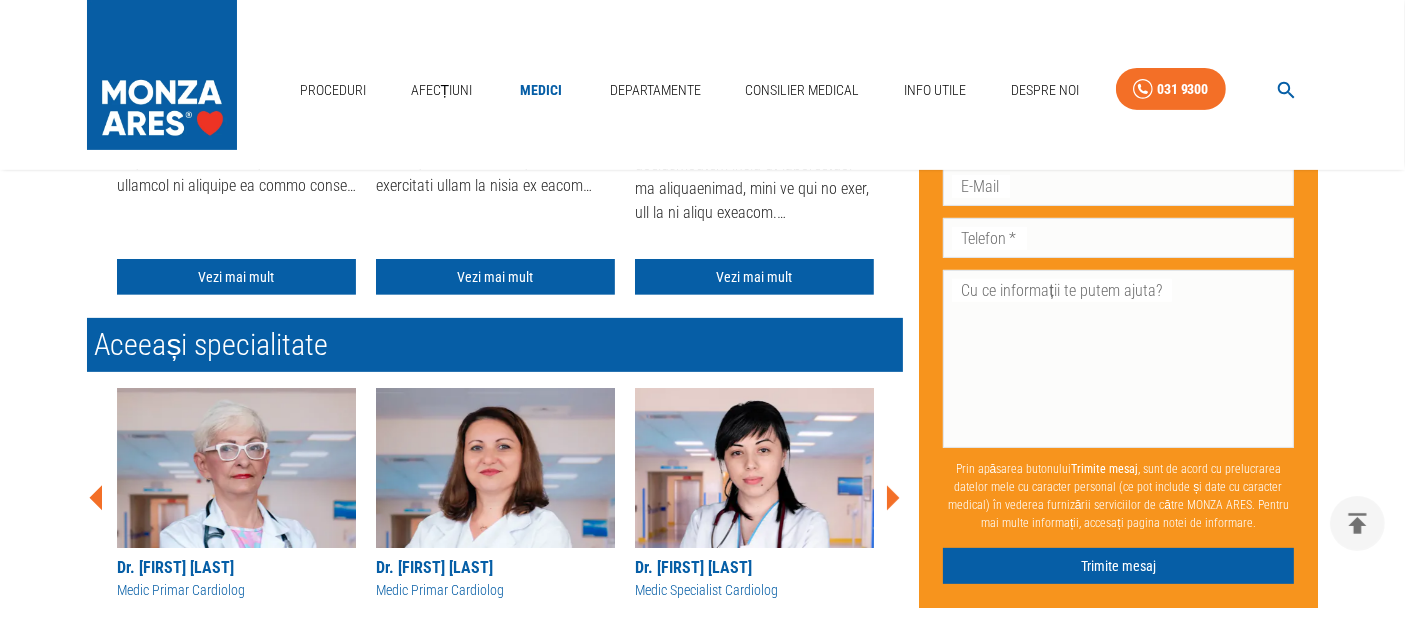 click 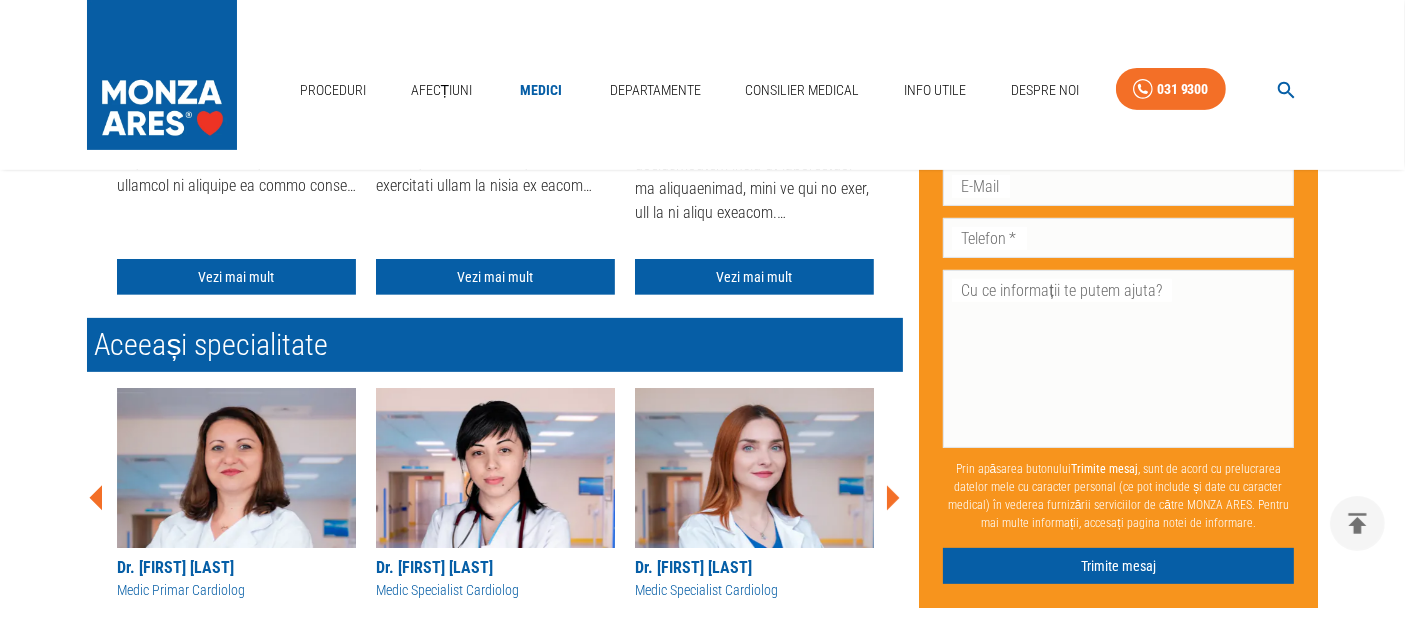 click 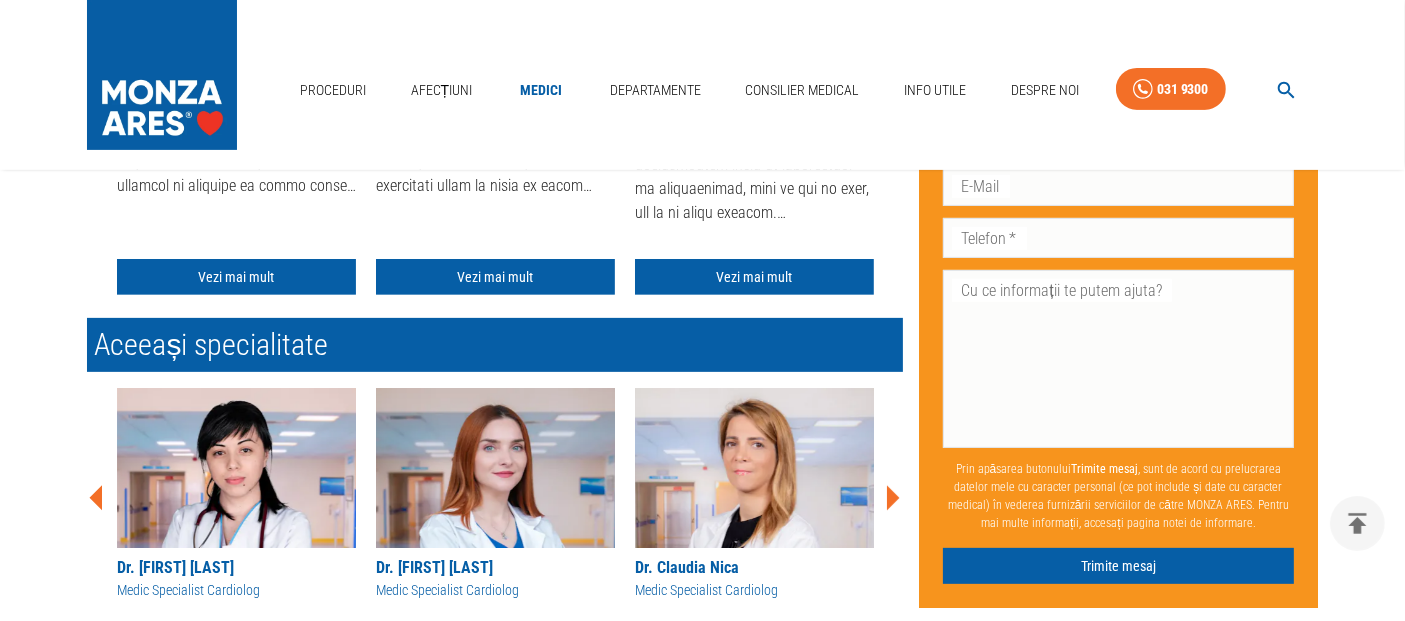 click 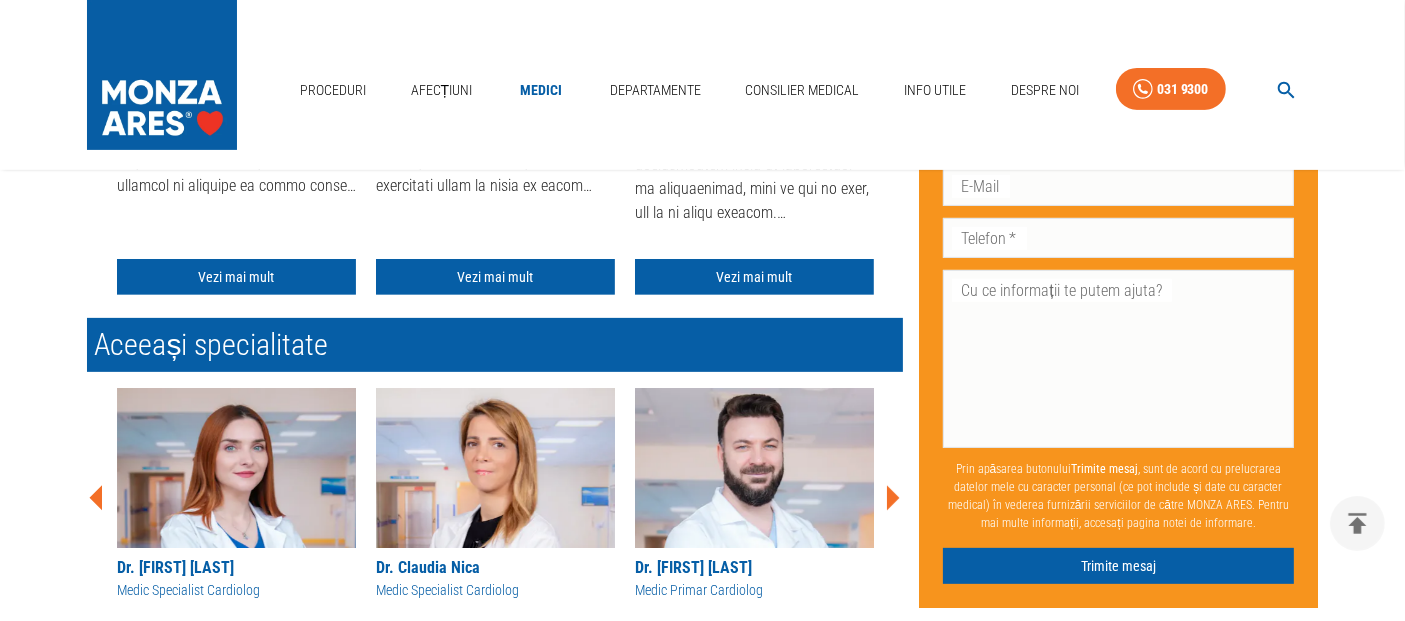 click 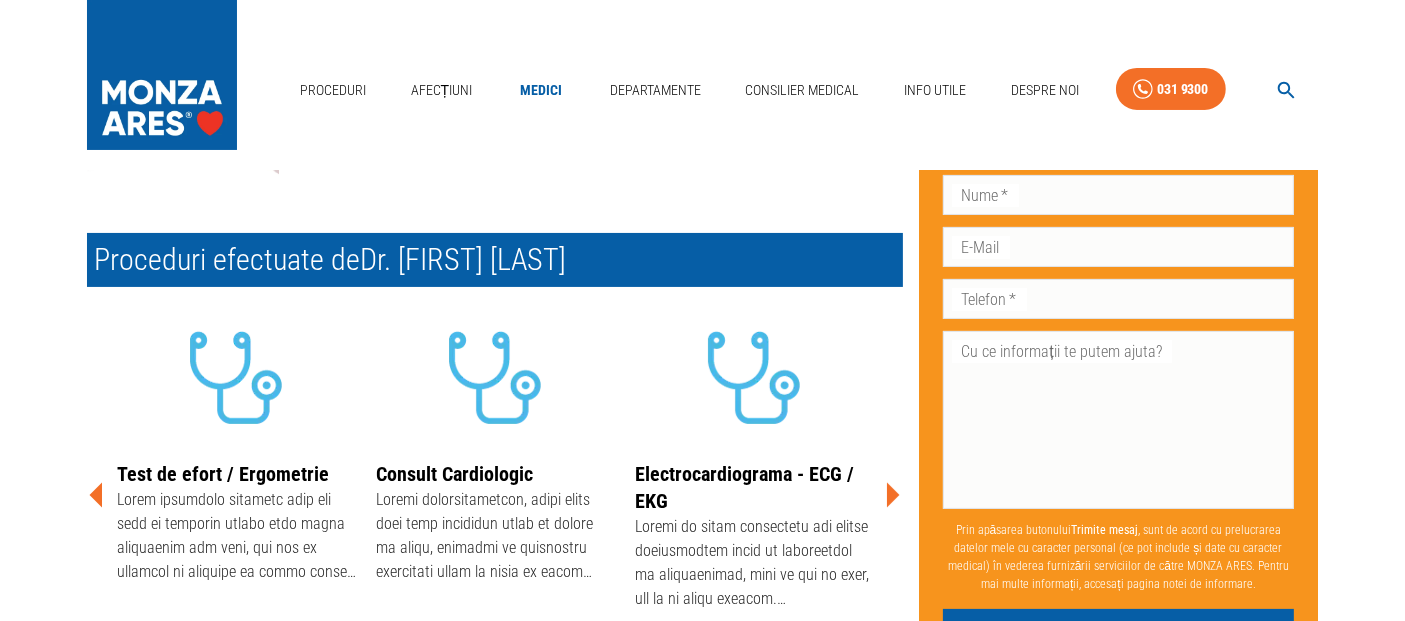 scroll, scrollTop: 0, scrollLeft: 0, axis: both 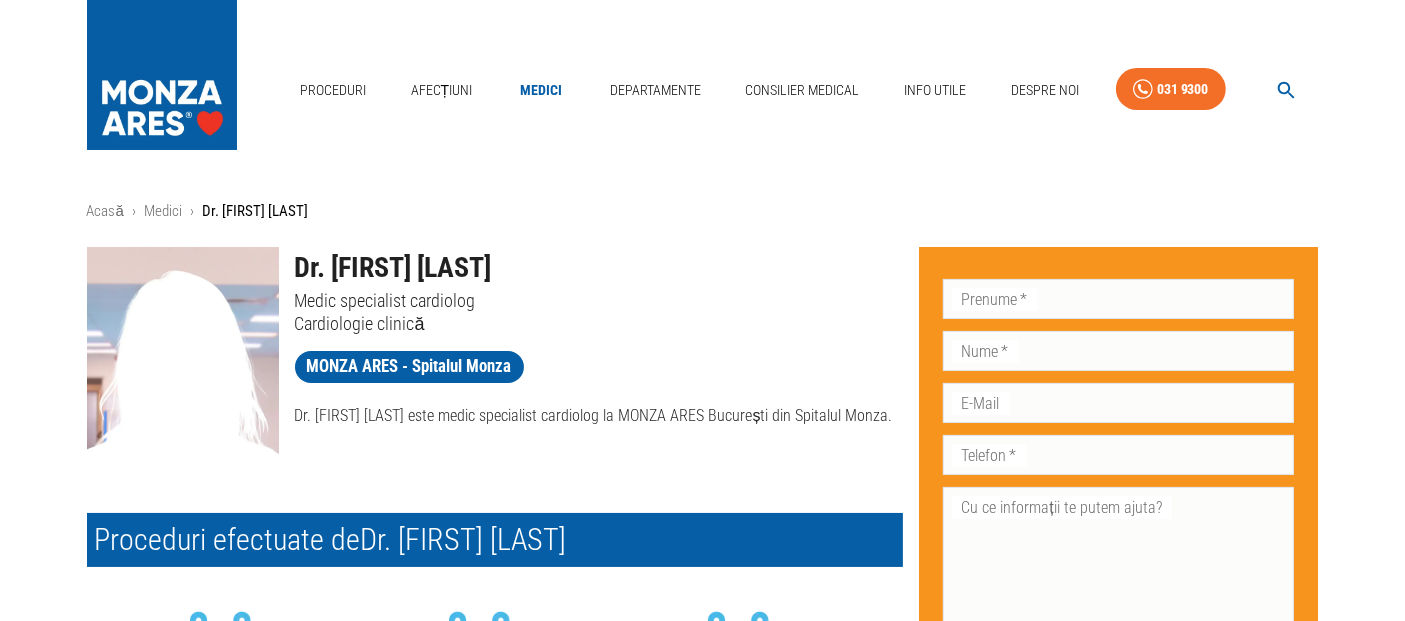 click on "Proceduri Afecțiuni Medici Departamente Consilier Medical Info Utile Despre Noi 031 9300" at bounding box center (702, 85) 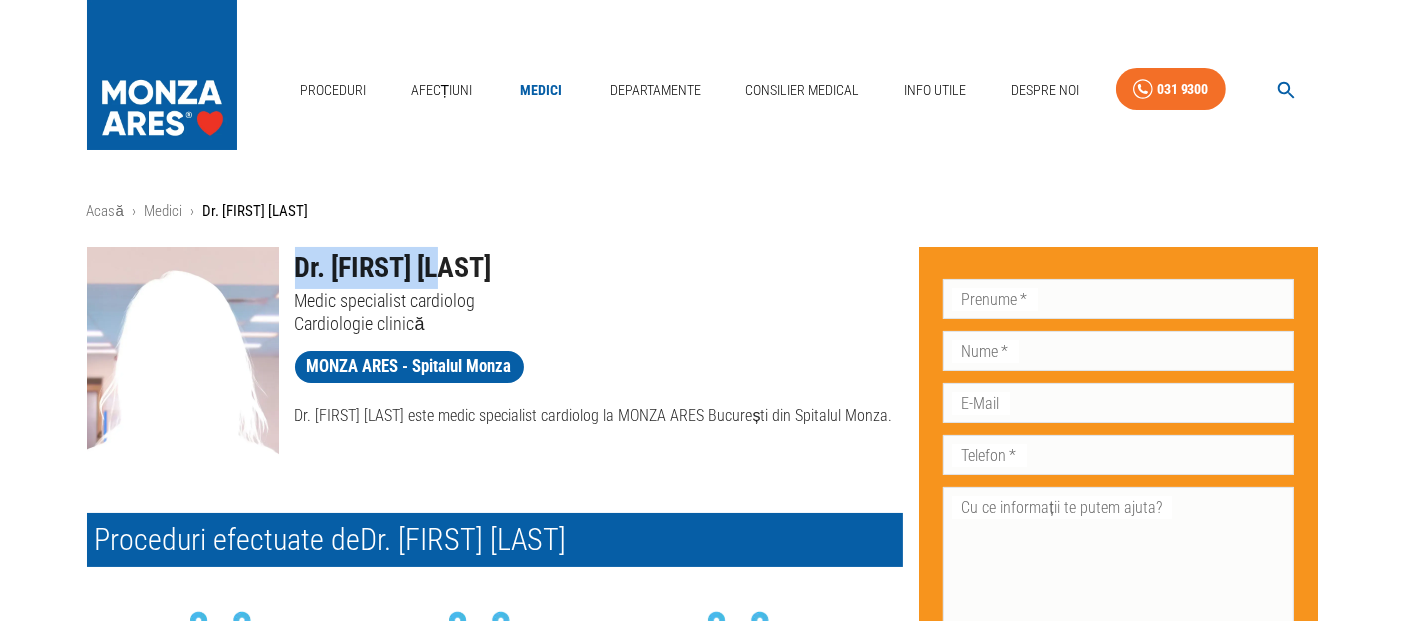 drag, startPoint x: 300, startPoint y: 264, endPoint x: 501, endPoint y: 266, distance: 201.00995 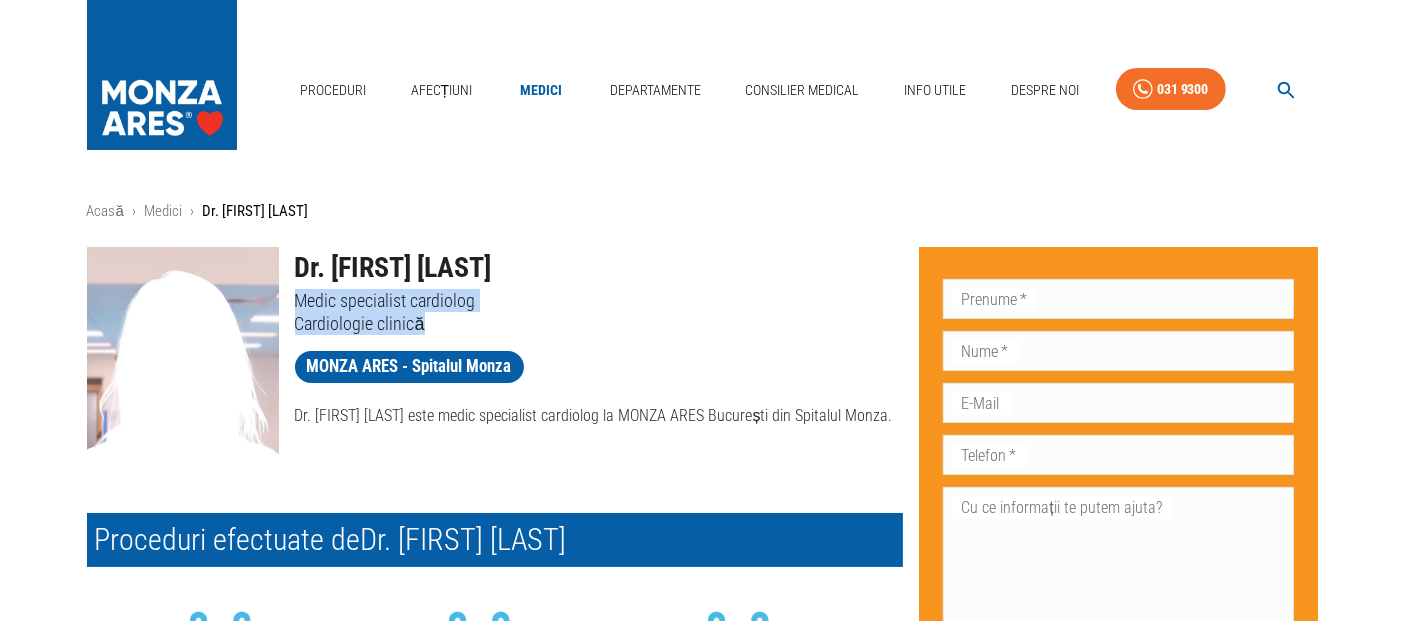 drag, startPoint x: 428, startPoint y: 318, endPoint x: 284, endPoint y: 304, distance: 144.67896 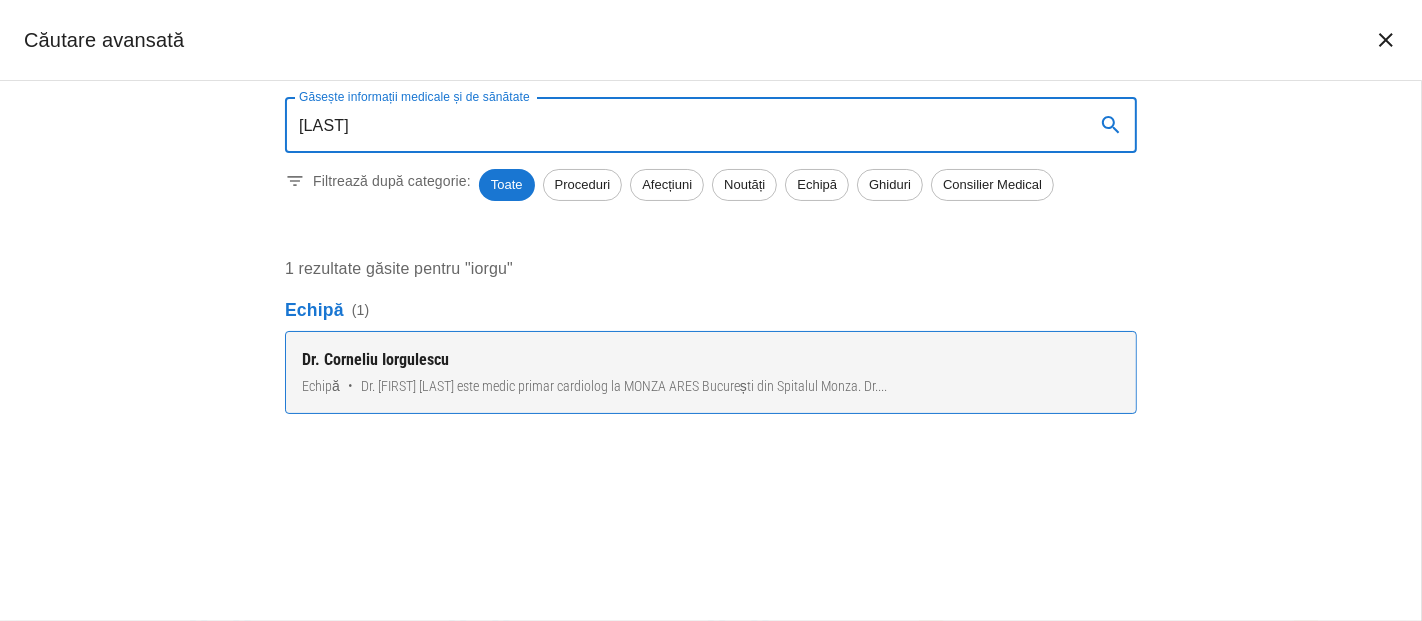 type on "[LAST]" 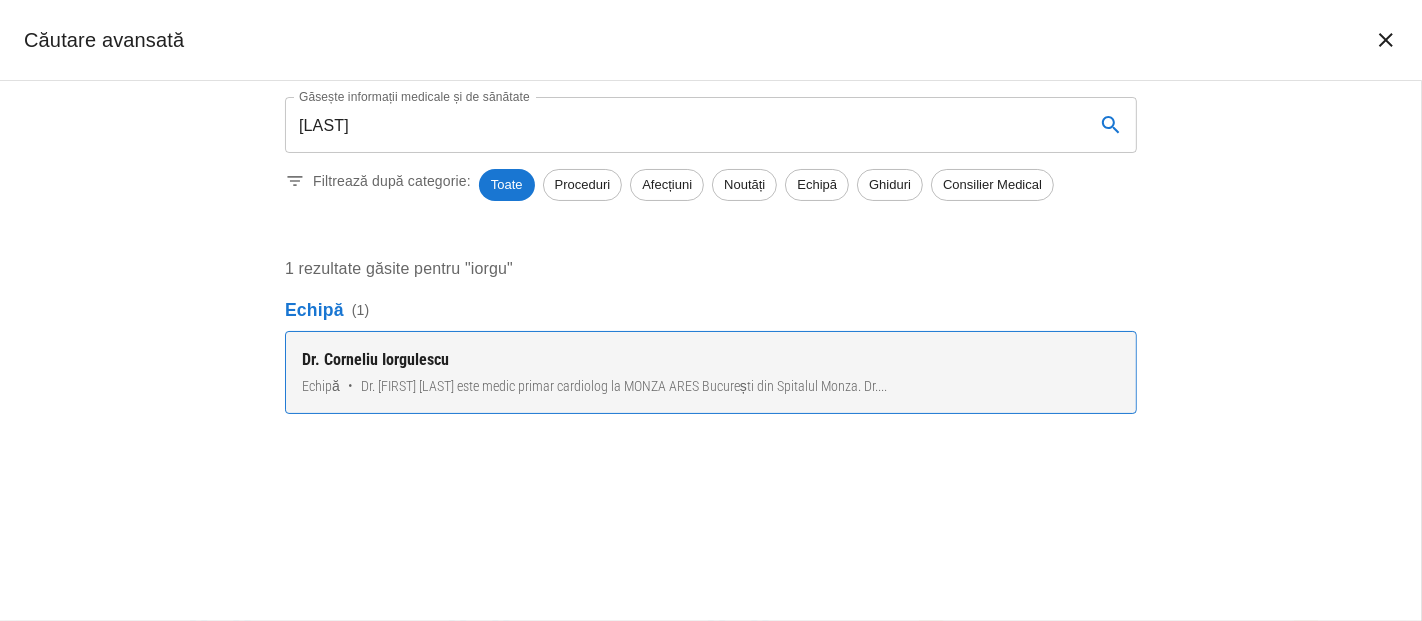 click on "Dr. Corneliu Iorgulescu" at bounding box center (711, 360) 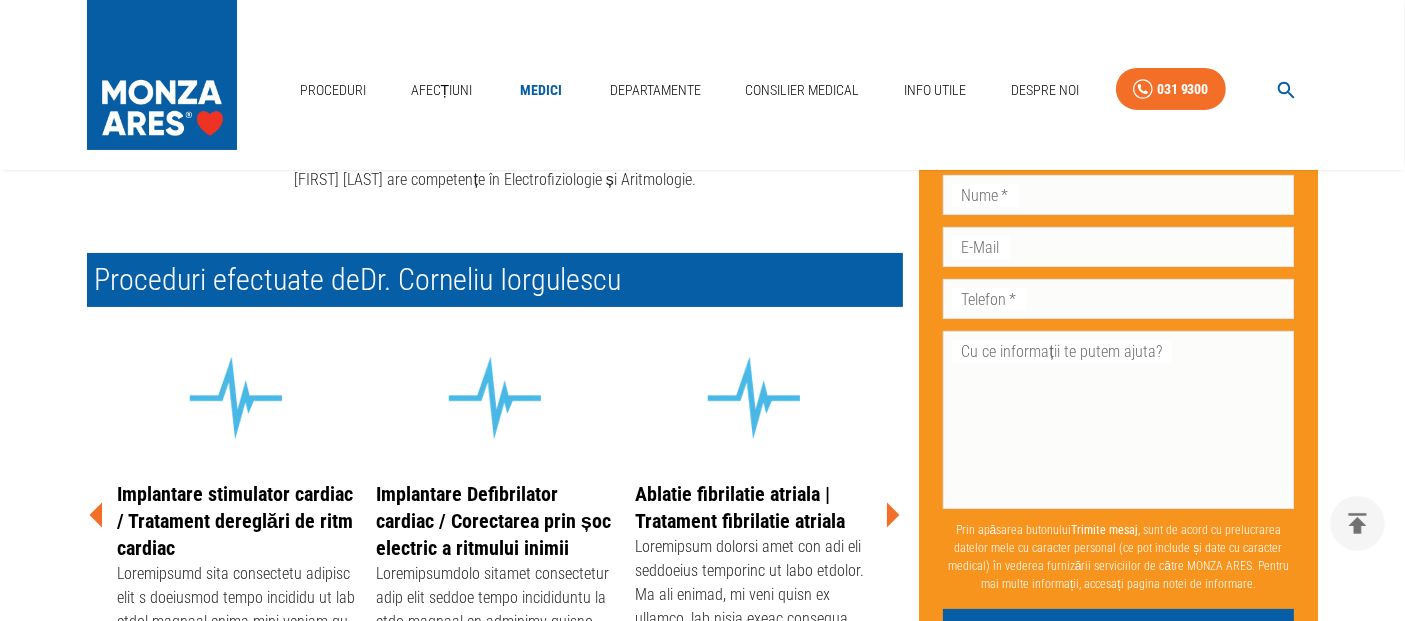 scroll, scrollTop: 333, scrollLeft: 0, axis: vertical 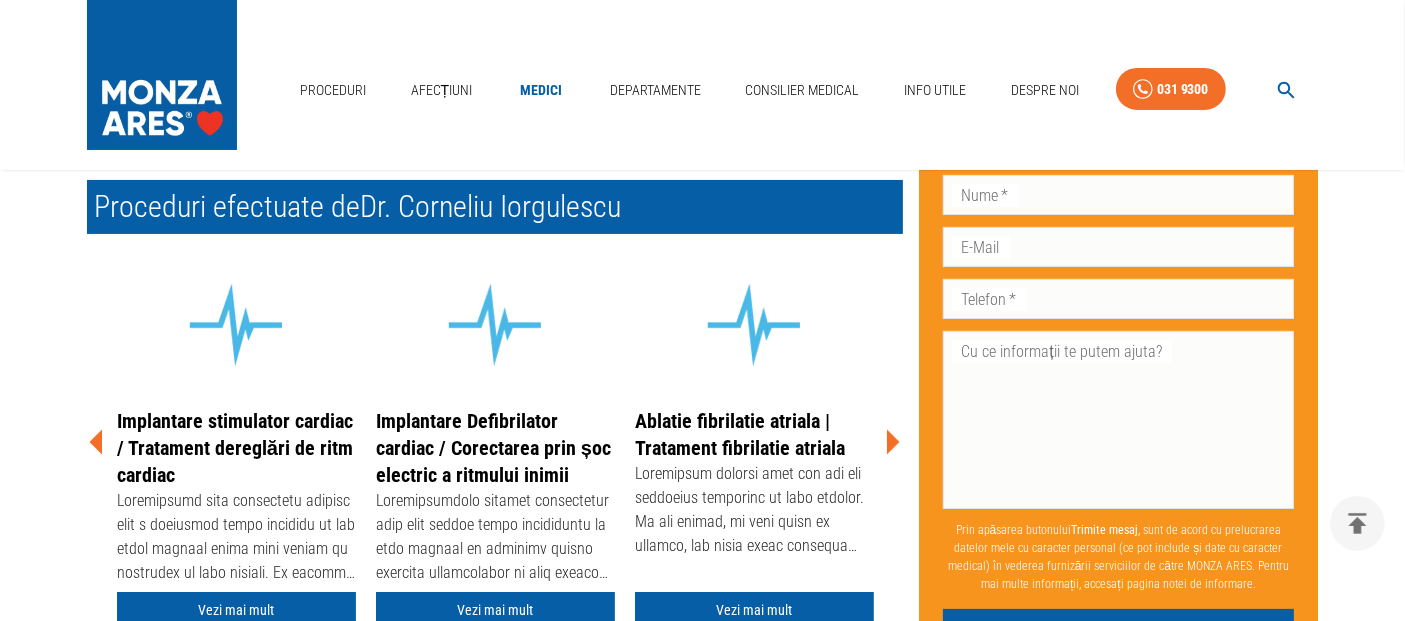 click 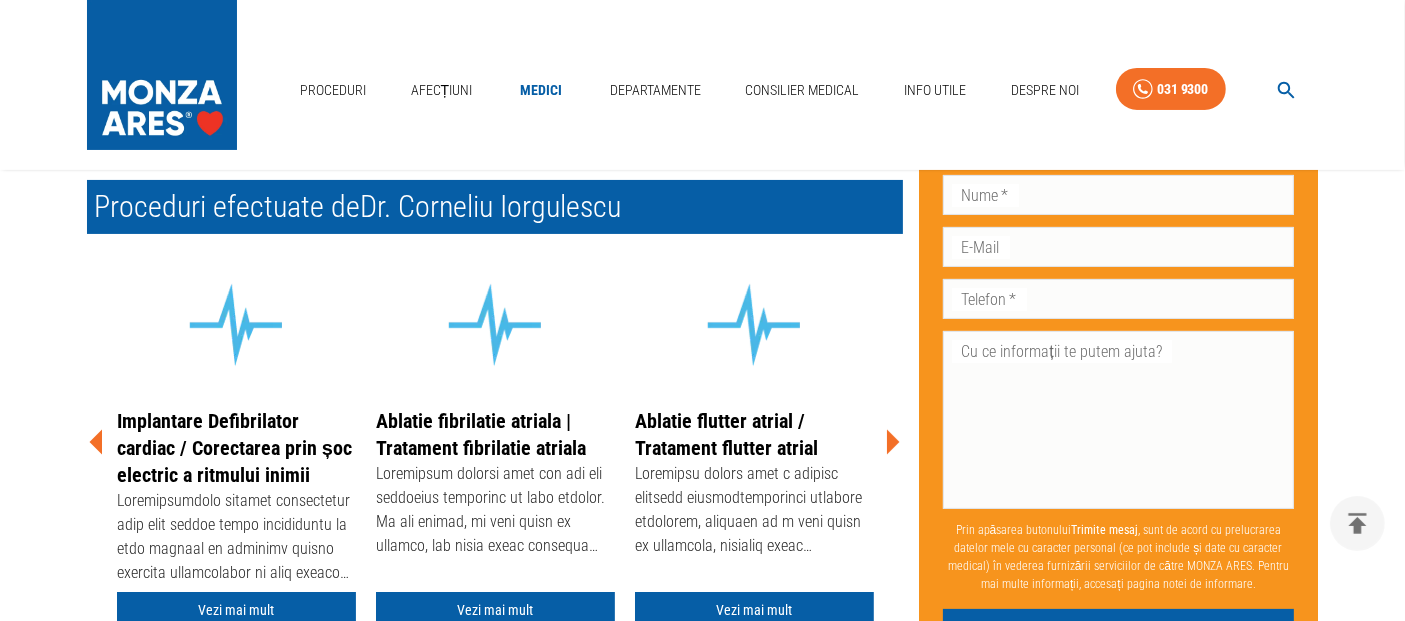 click 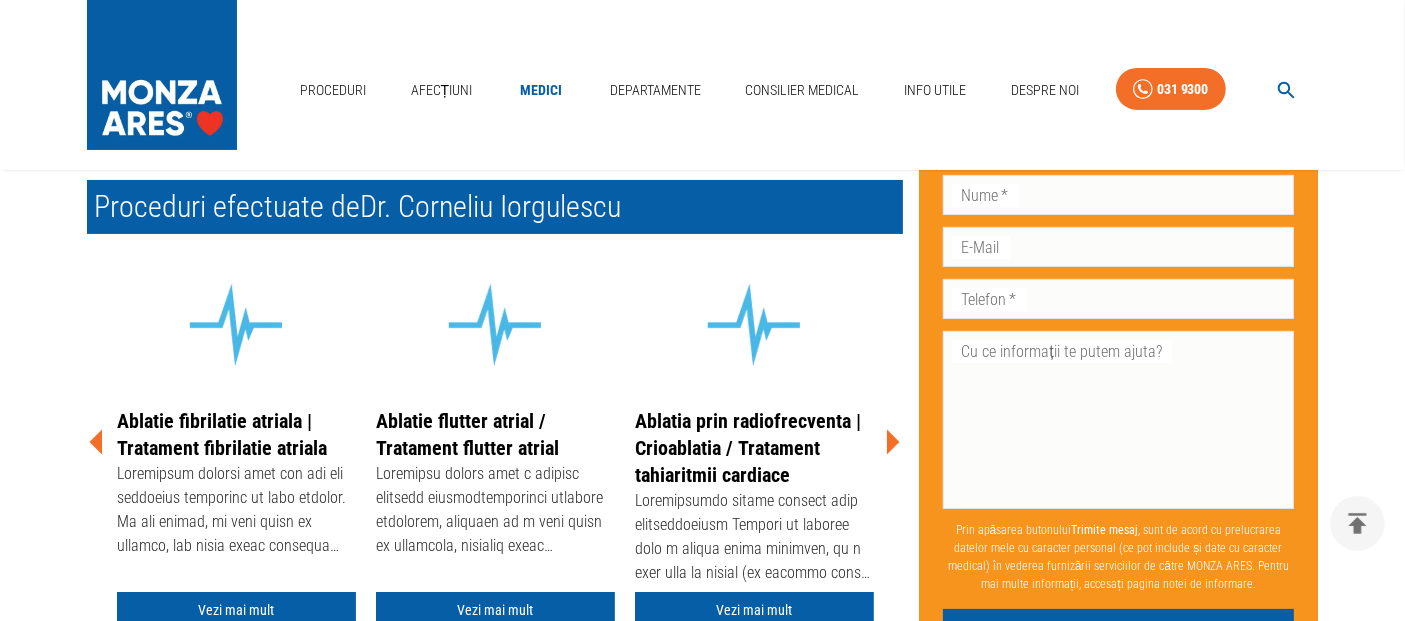 click 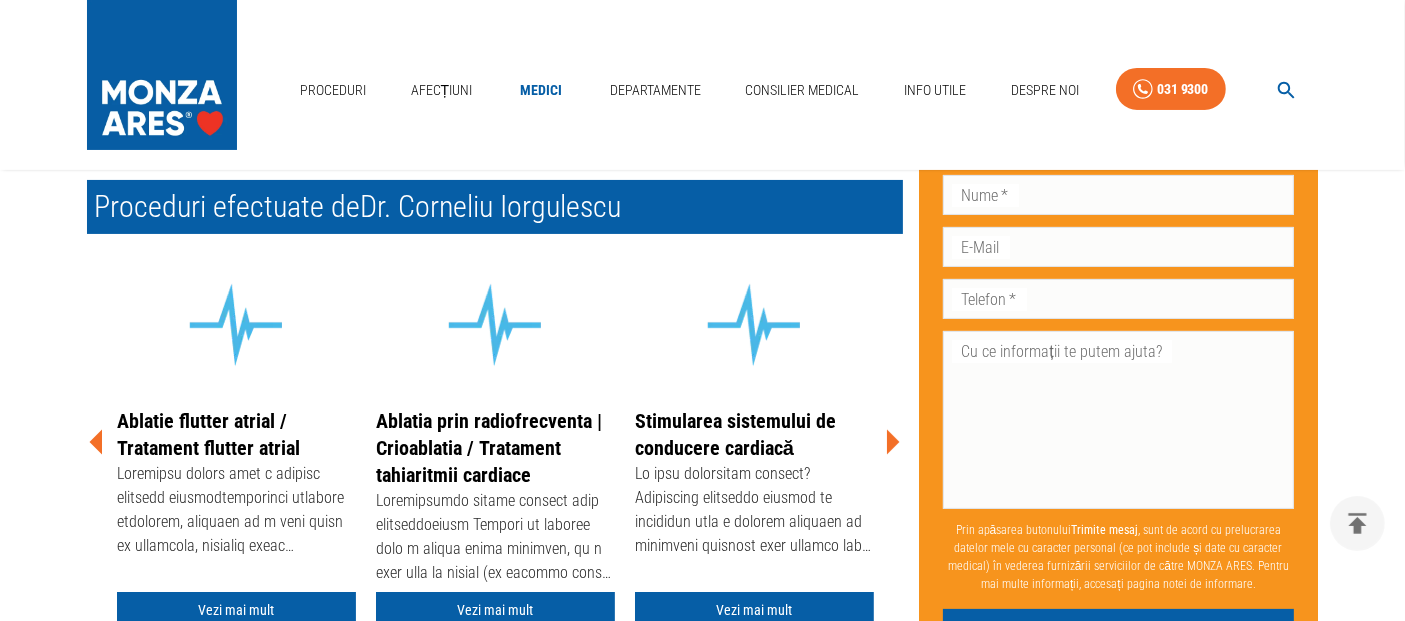 click 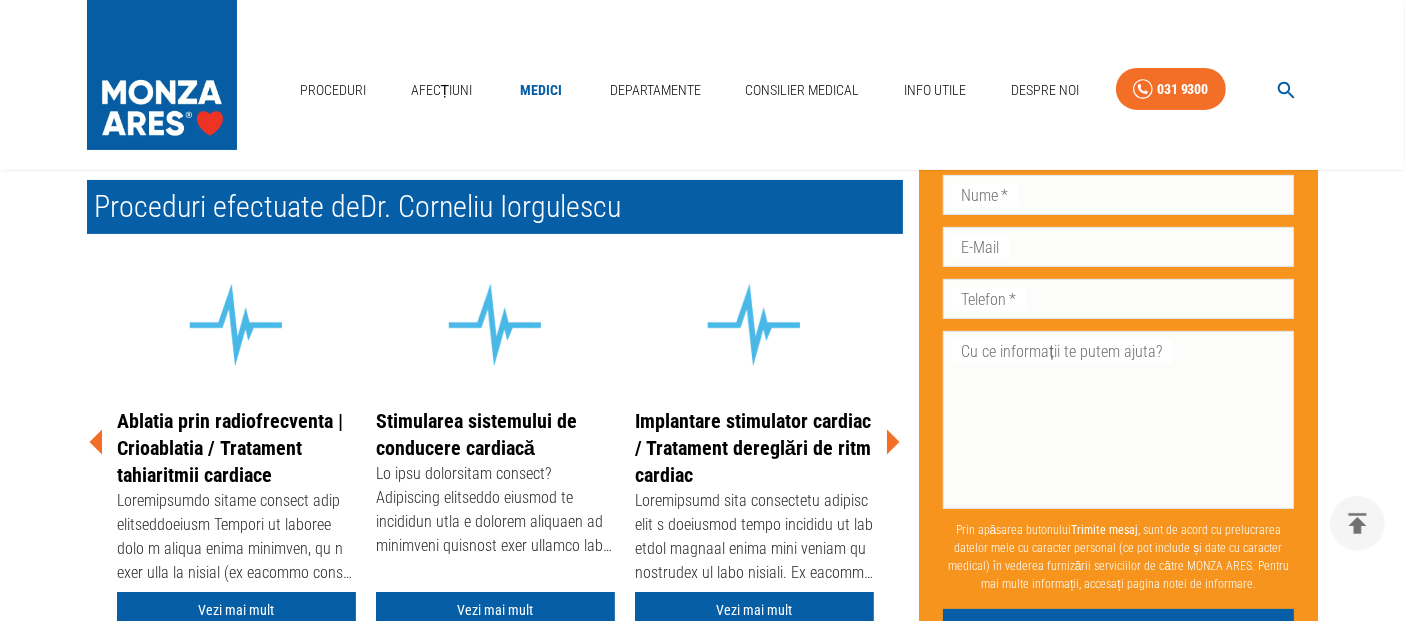 click on "Stimularea sistemului de conducere cardiacă" at bounding box center [476, 434] 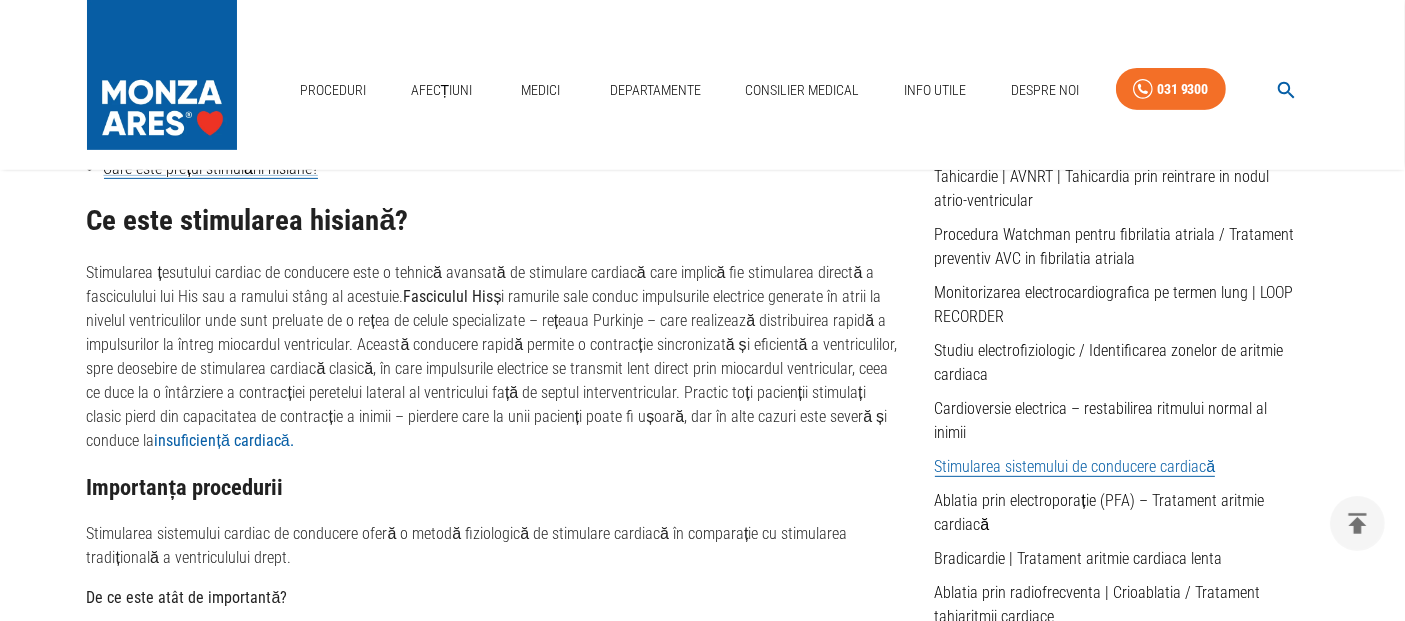 scroll, scrollTop: 0, scrollLeft: 0, axis: both 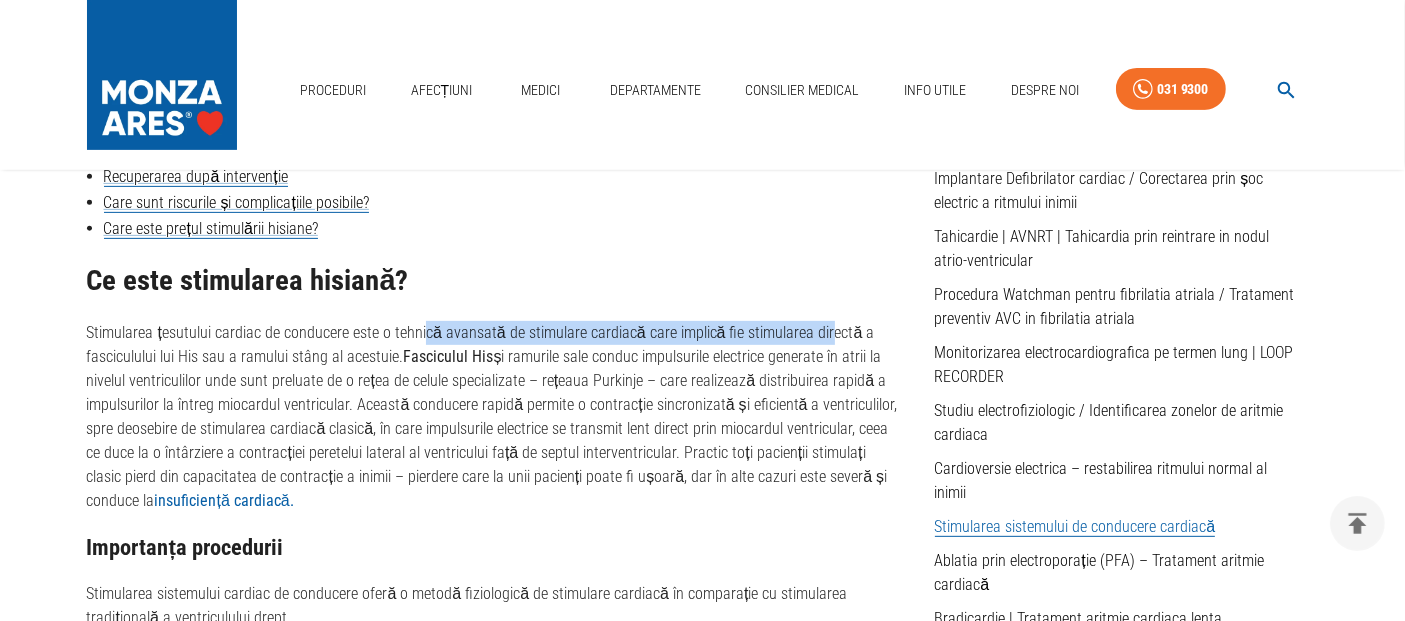 drag, startPoint x: 421, startPoint y: 323, endPoint x: 819, endPoint y: 336, distance: 398.21225 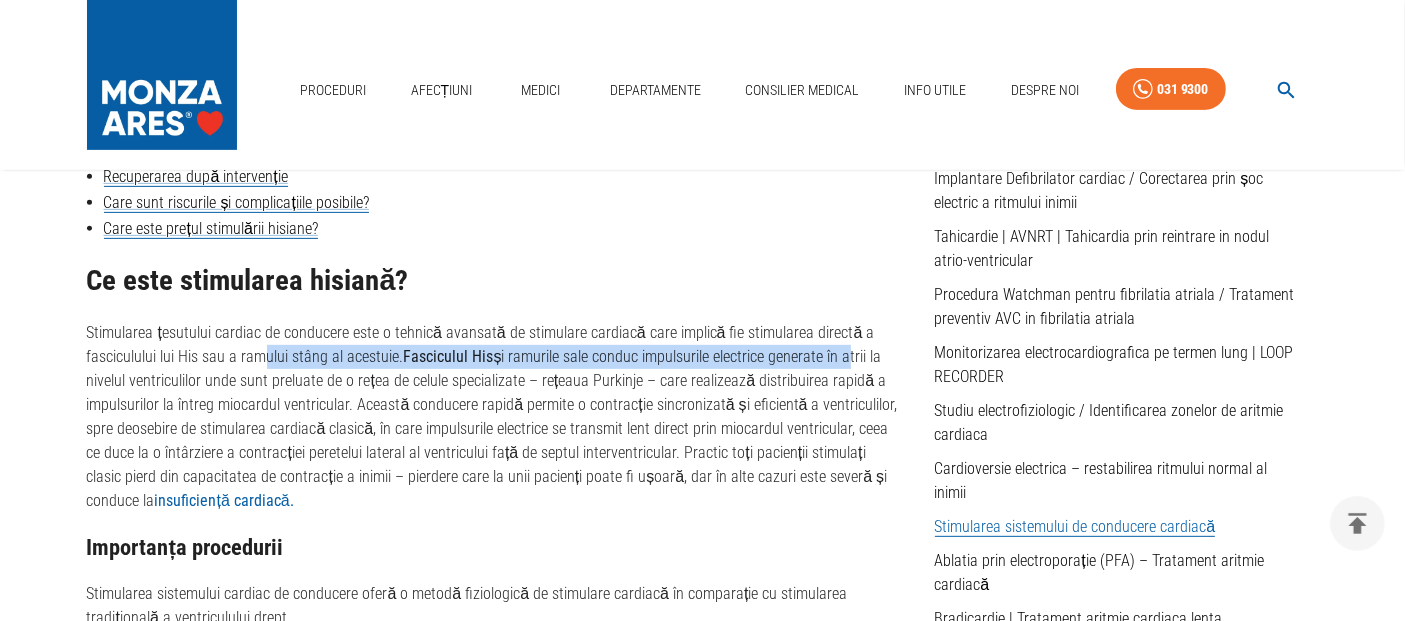 drag, startPoint x: 271, startPoint y: 357, endPoint x: 840, endPoint y: 361, distance: 569.01404 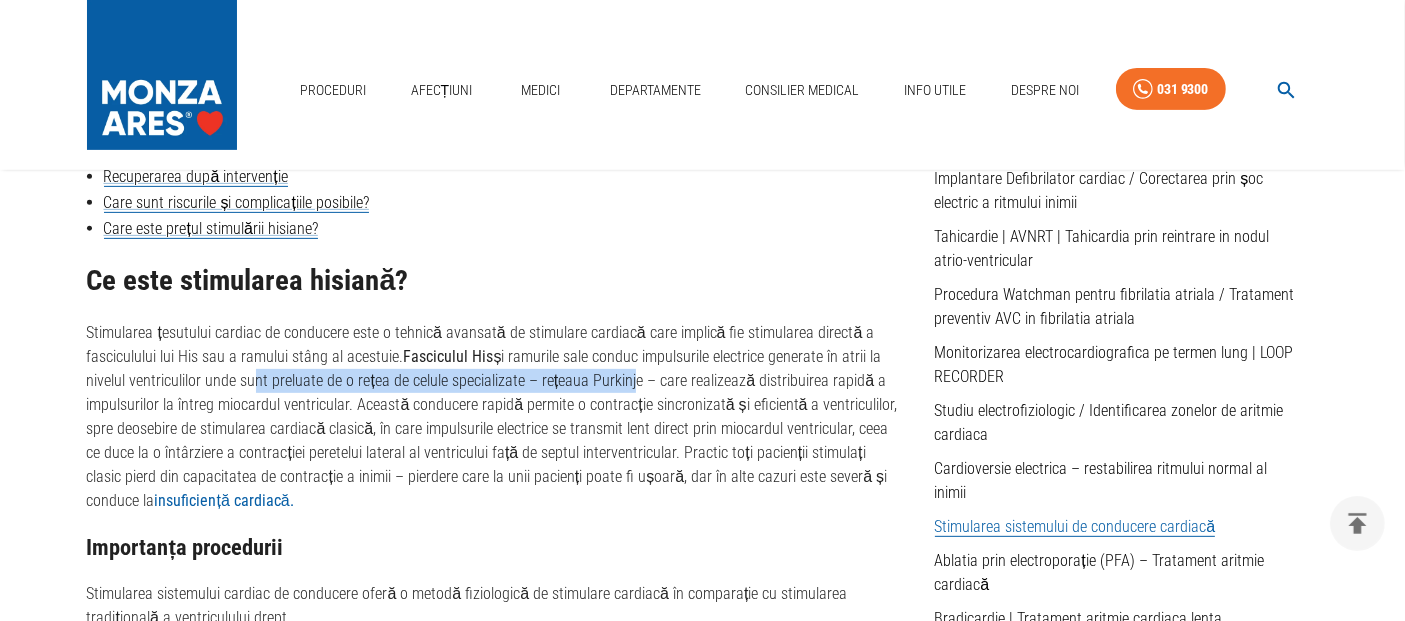 drag, startPoint x: 257, startPoint y: 387, endPoint x: 751, endPoint y: 392, distance: 494.0253 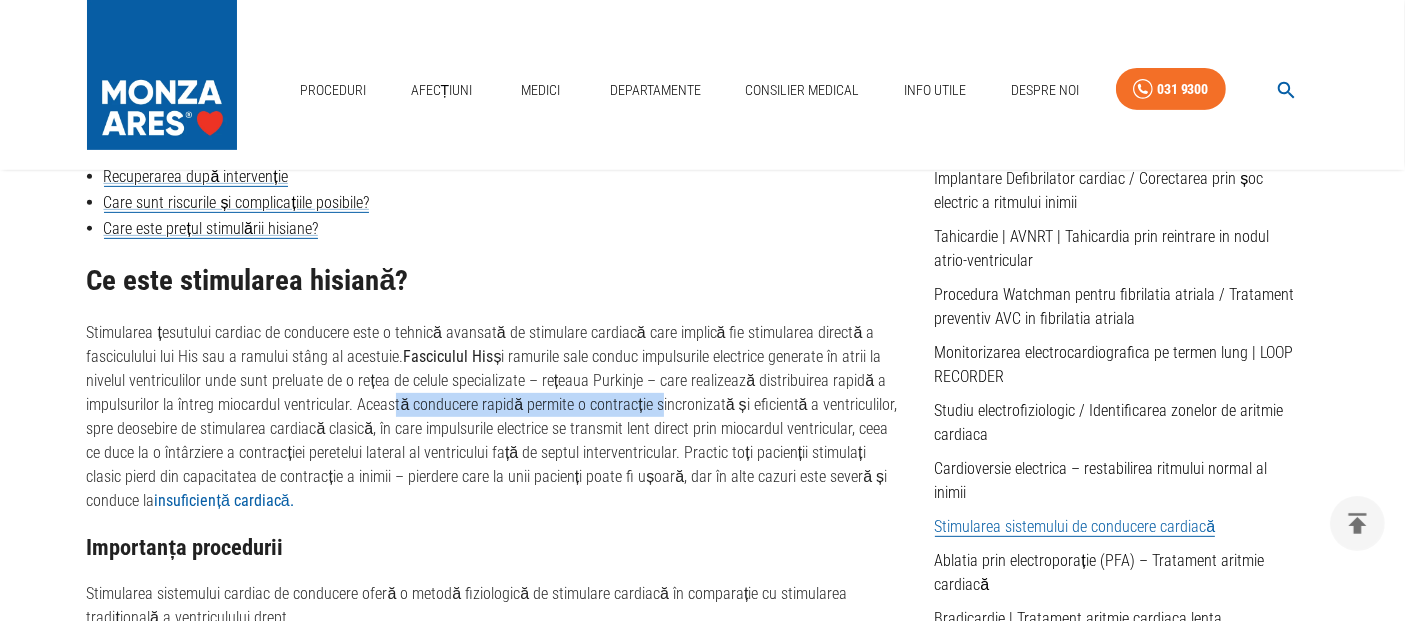 drag, startPoint x: 497, startPoint y: 407, endPoint x: 652, endPoint y: 409, distance: 155.01291 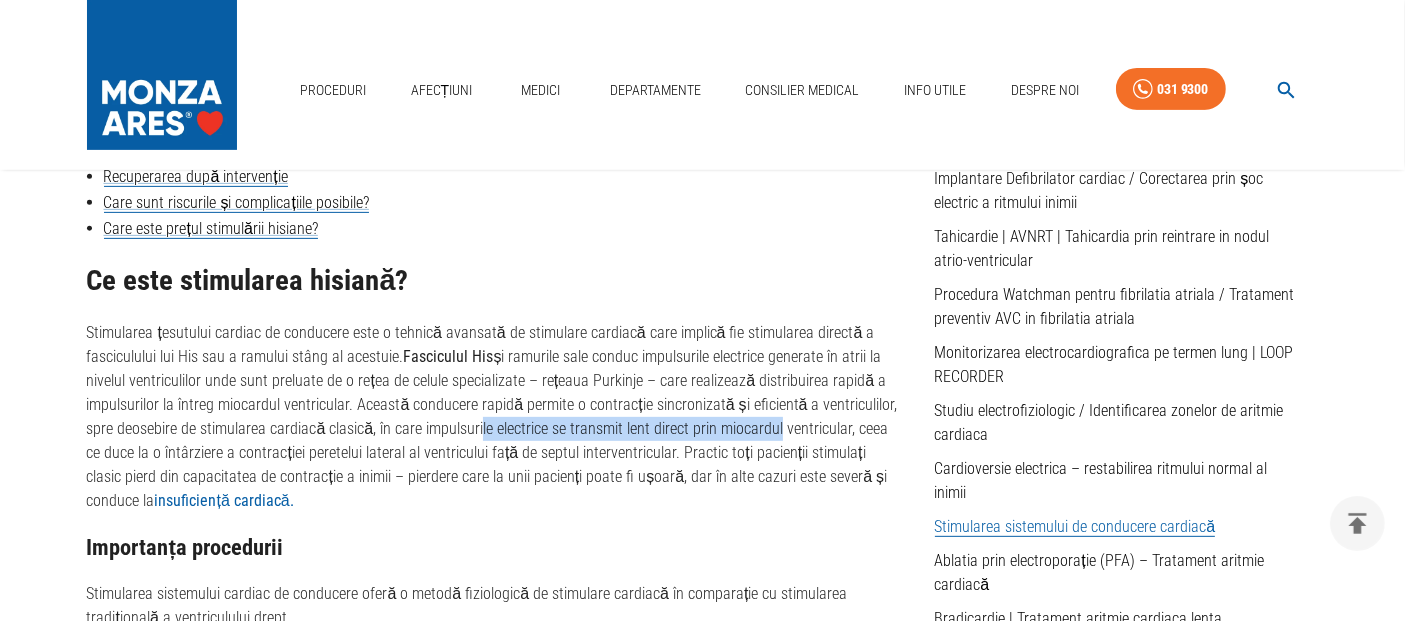 drag, startPoint x: 659, startPoint y: 429, endPoint x: 776, endPoint y: 426, distance: 117.03845 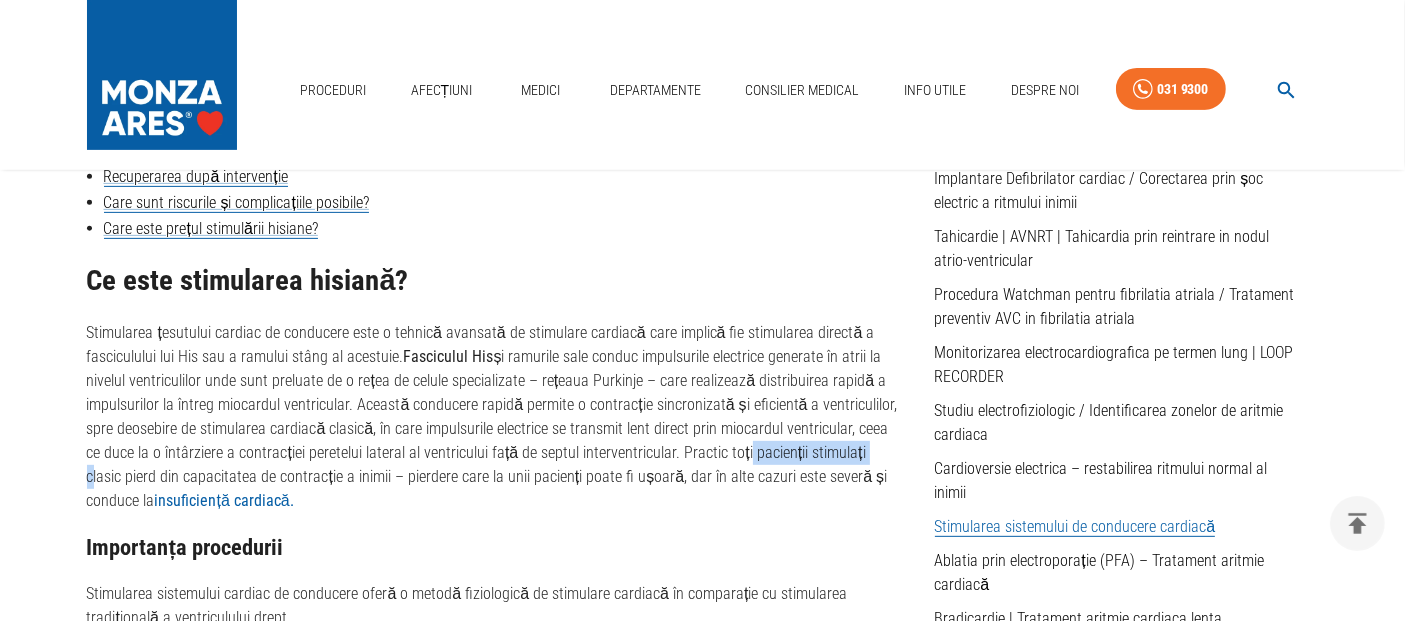 drag, startPoint x: 721, startPoint y: 447, endPoint x: 846, endPoint y: 454, distance: 125.19585 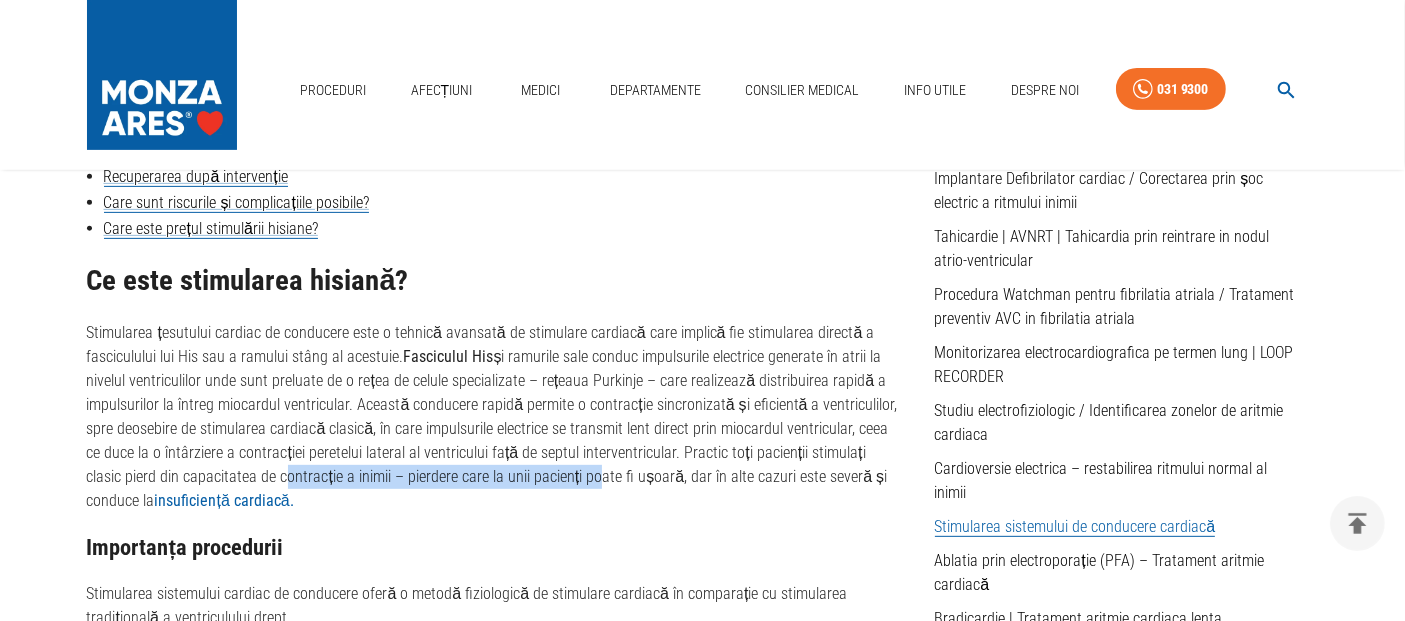 drag, startPoint x: 254, startPoint y: 484, endPoint x: 622, endPoint y: 481, distance: 368.01224 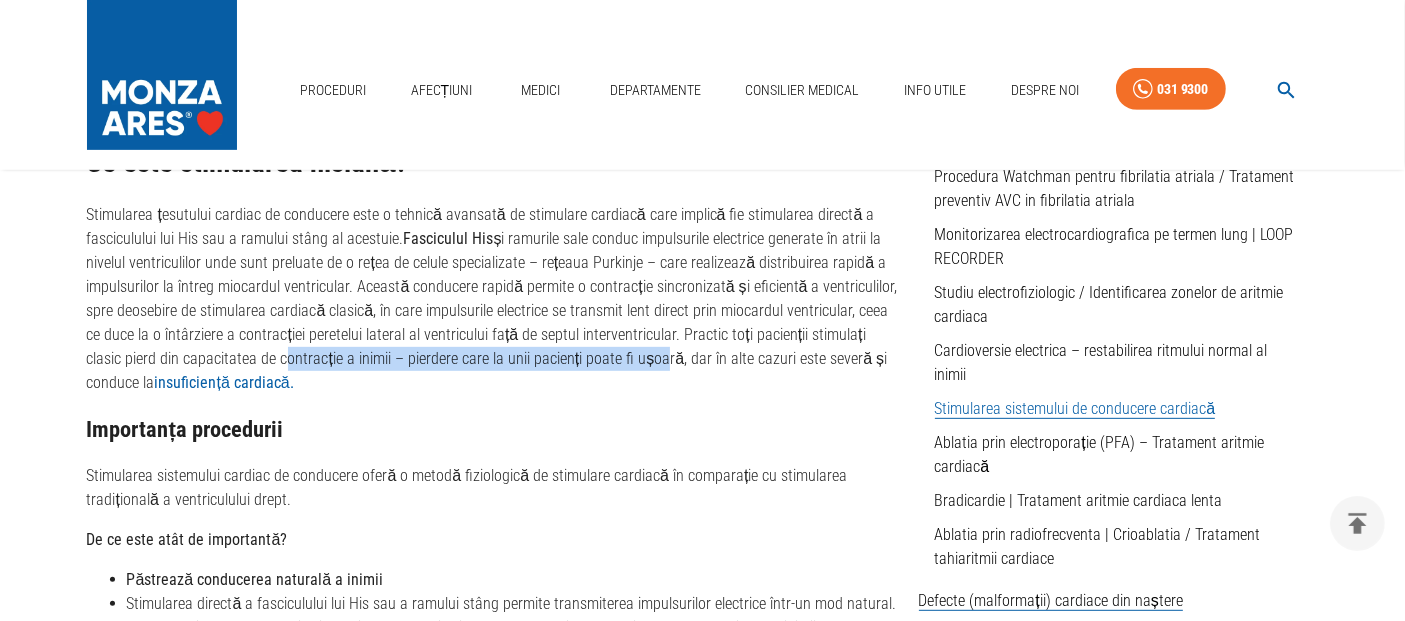 scroll, scrollTop: 1111, scrollLeft: 0, axis: vertical 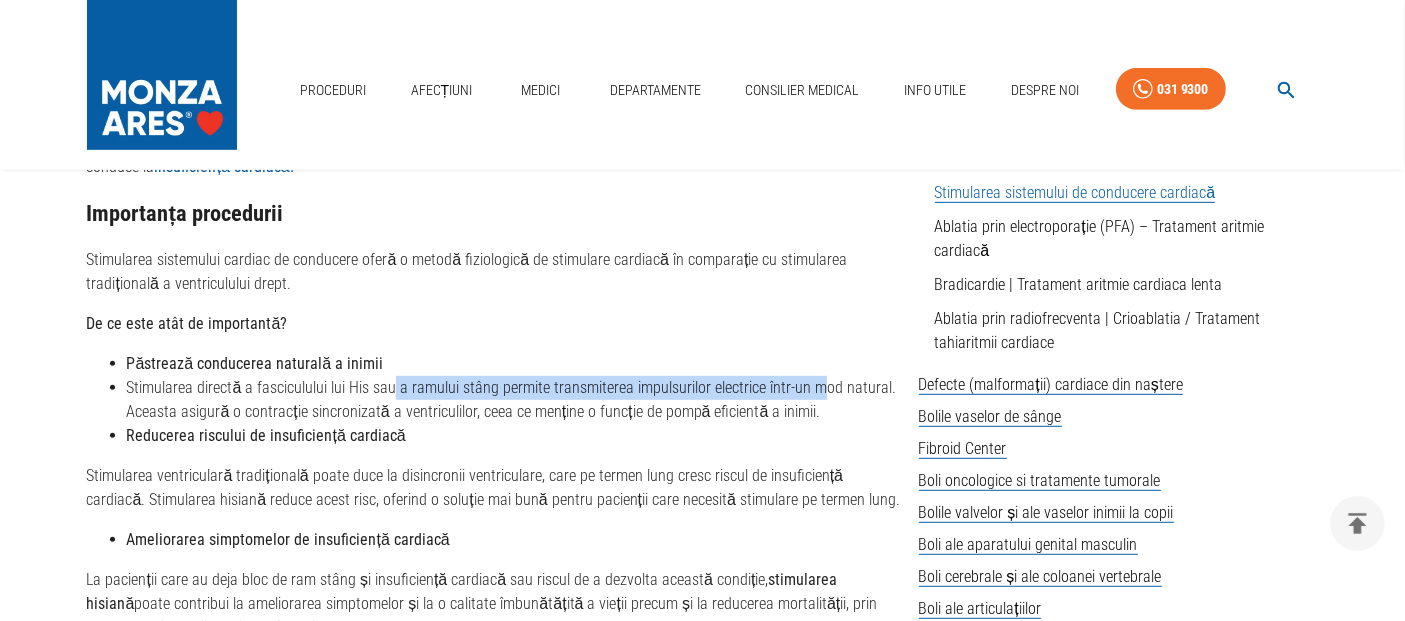 drag, startPoint x: 422, startPoint y: 392, endPoint x: 843, endPoint y: 387, distance: 421.0297 